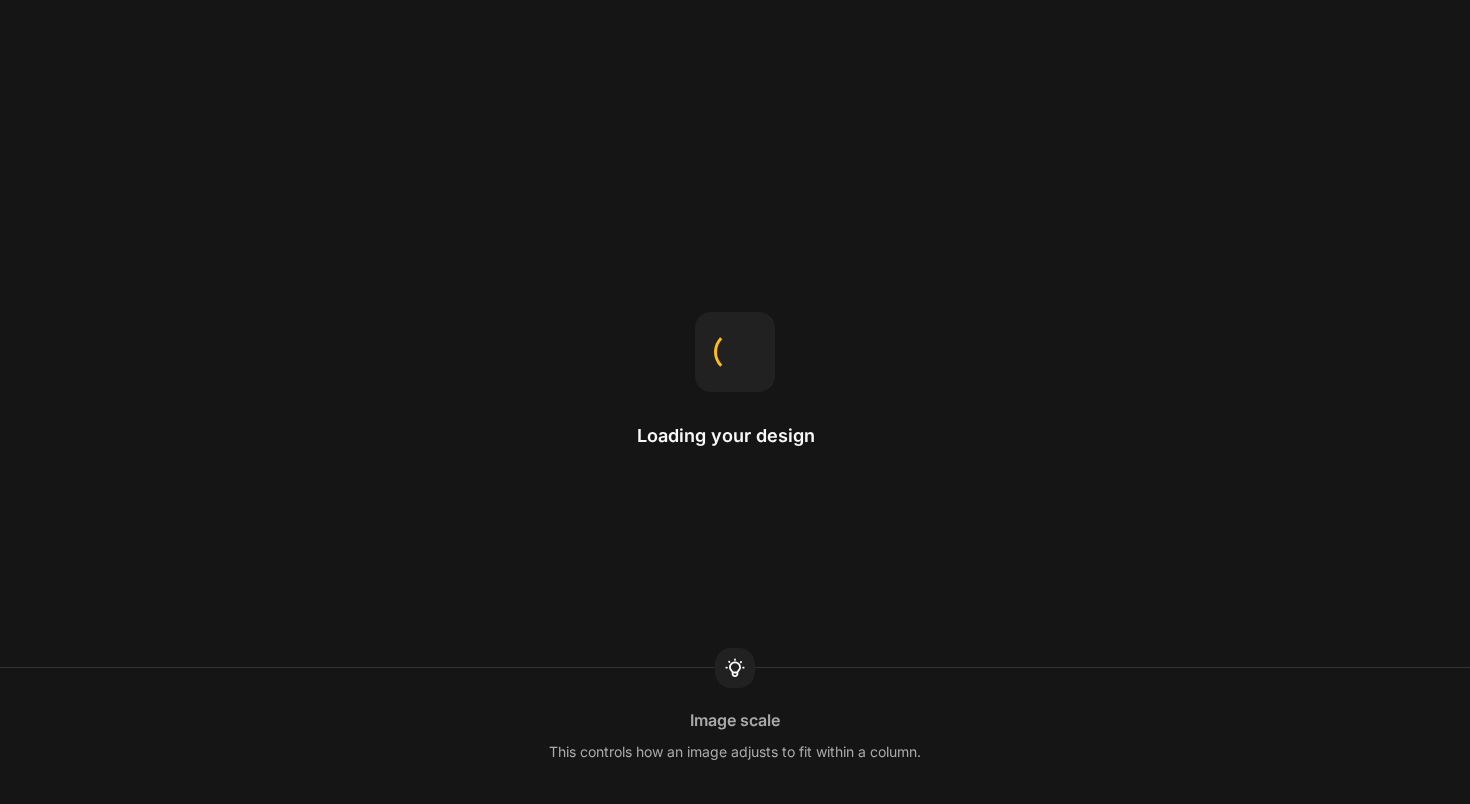 scroll, scrollTop: 0, scrollLeft: 0, axis: both 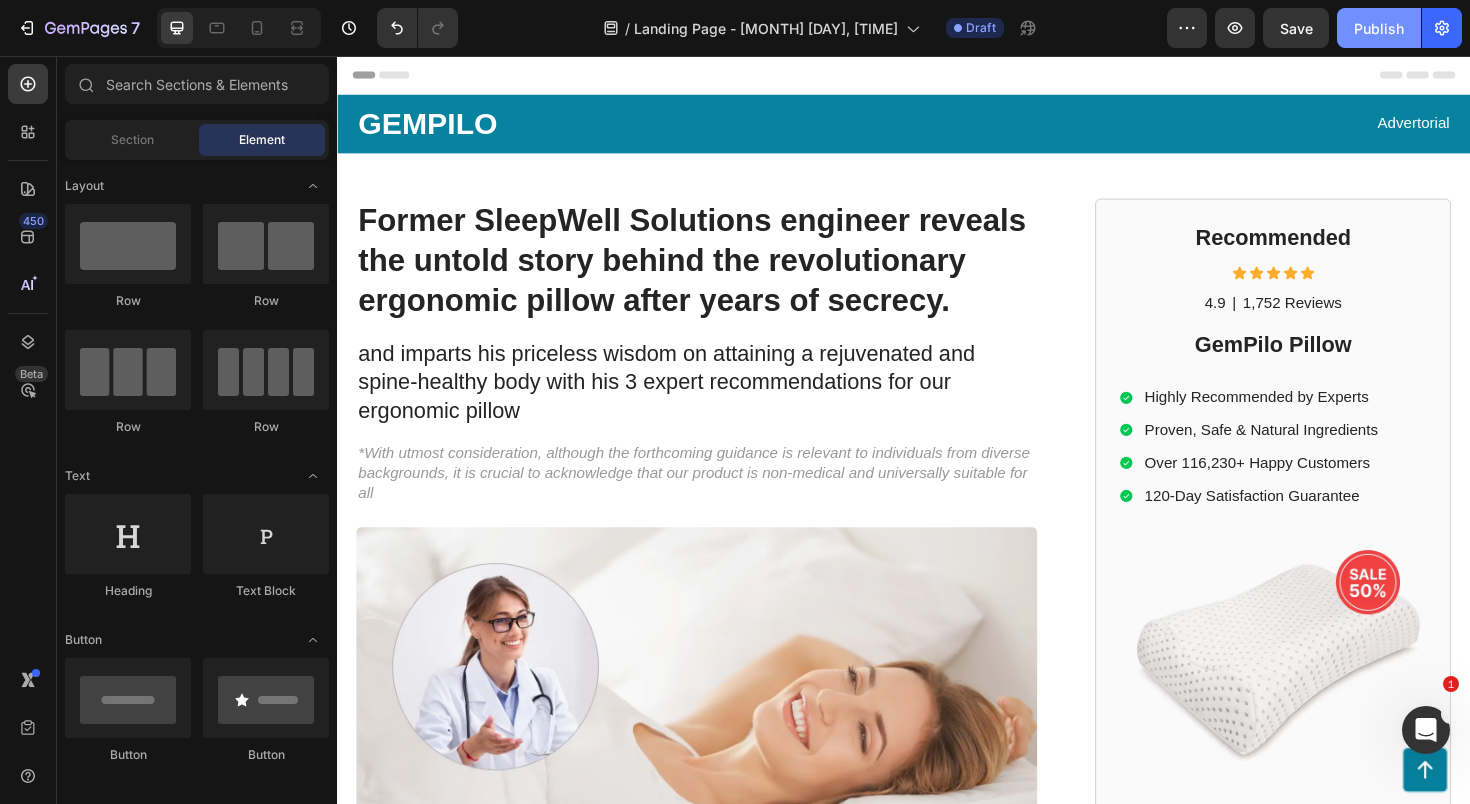 click on "Publish" at bounding box center [1379, 28] 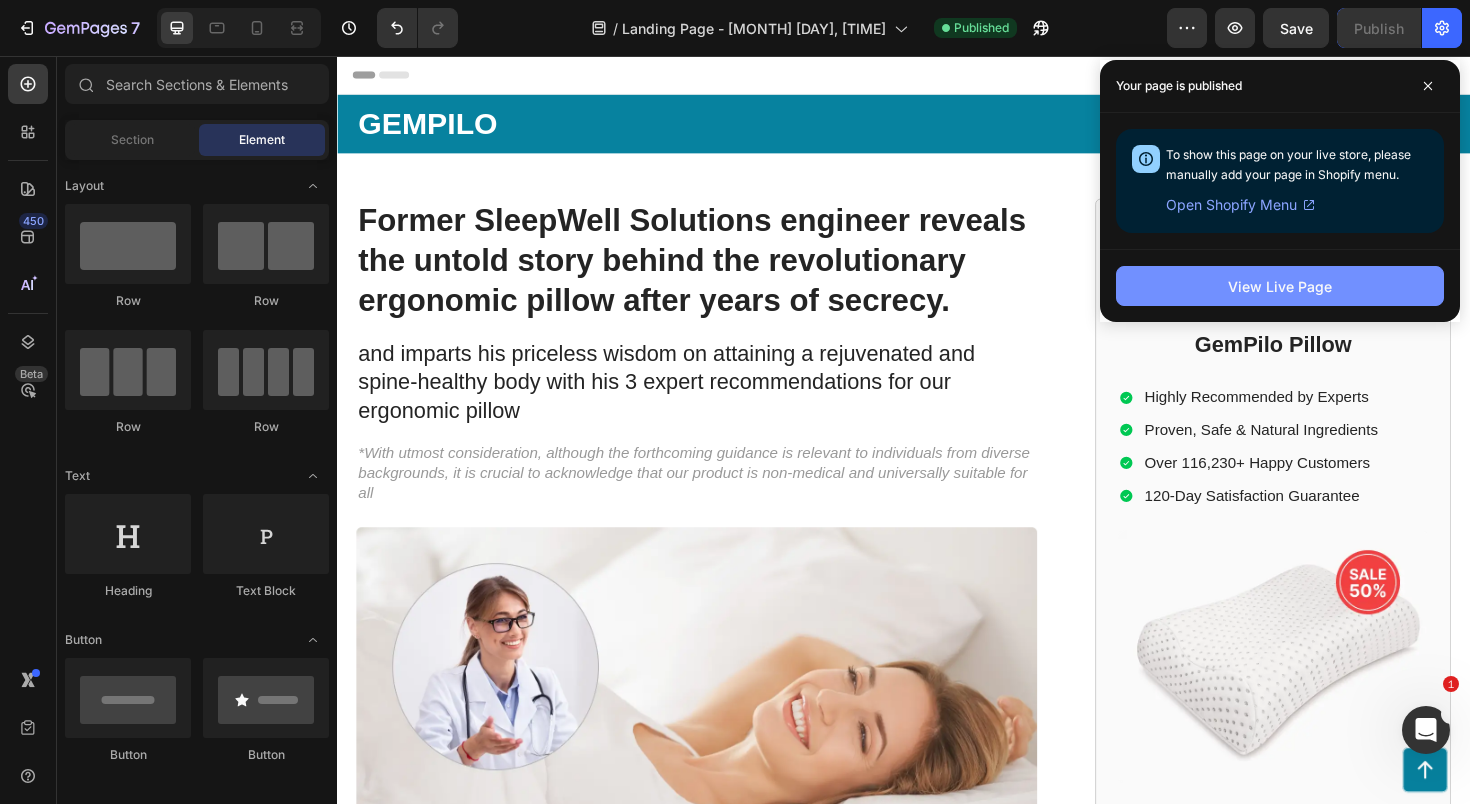 click on "View Live Page" at bounding box center [1280, 286] 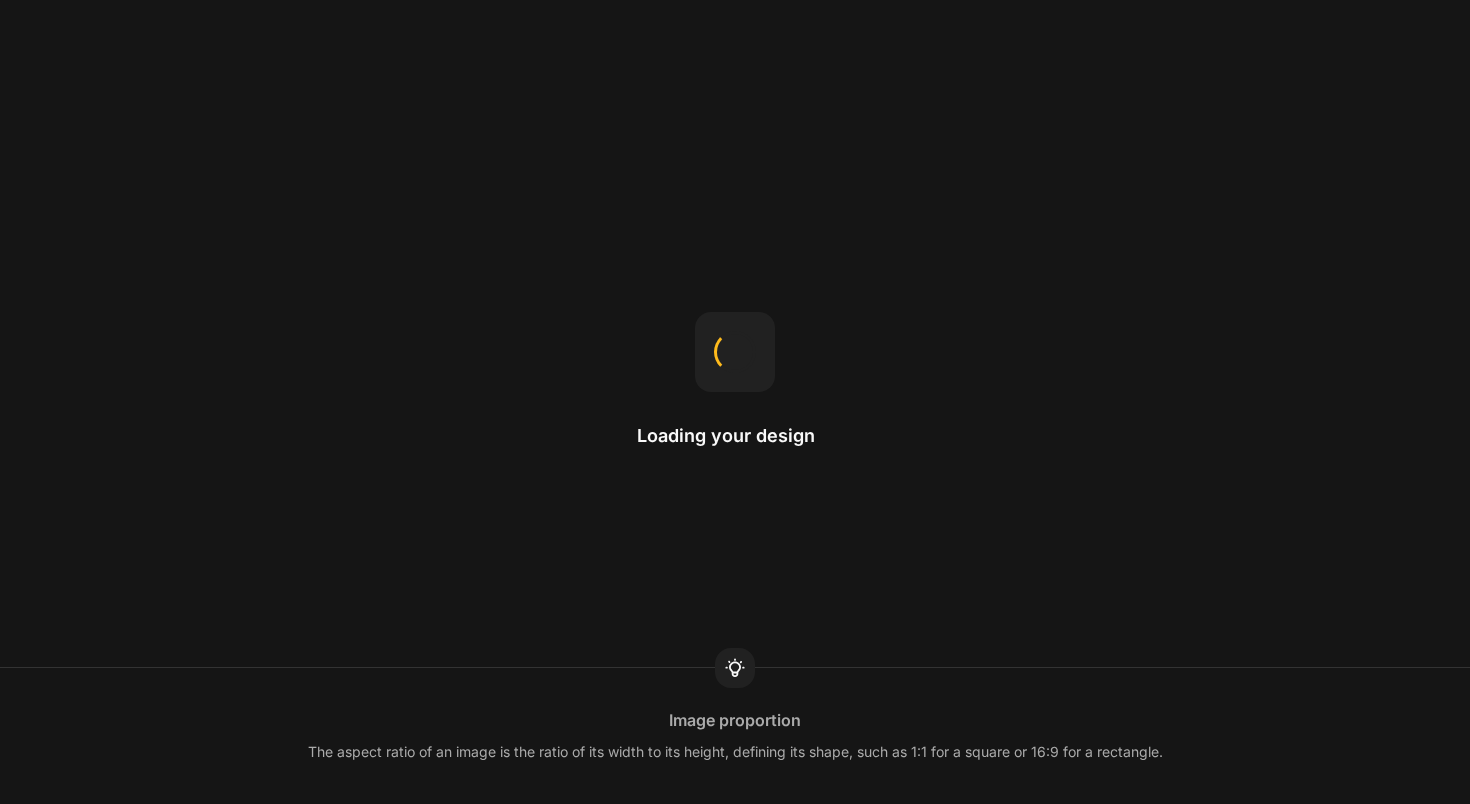 scroll, scrollTop: 0, scrollLeft: 0, axis: both 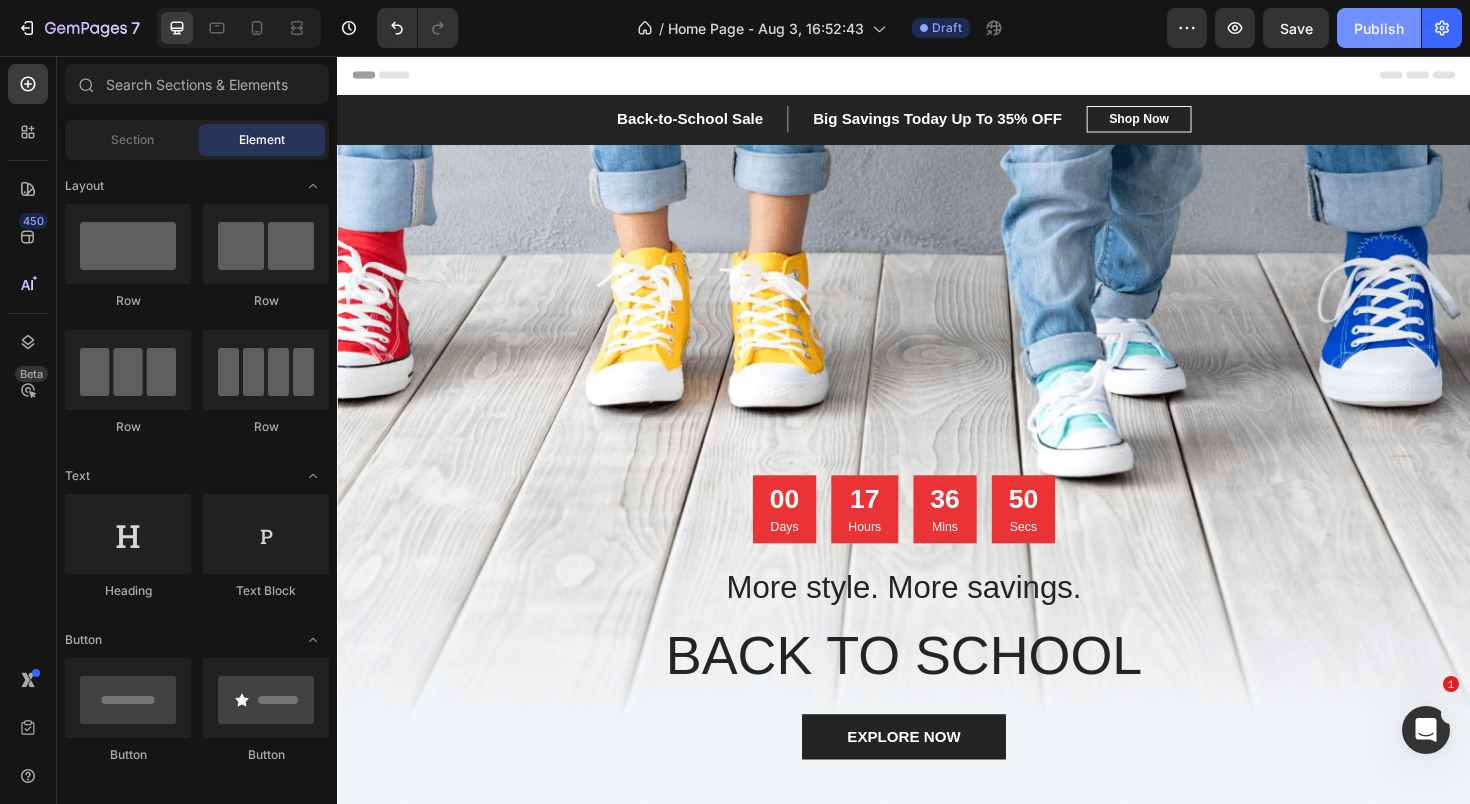click on "Publish" at bounding box center (1379, 28) 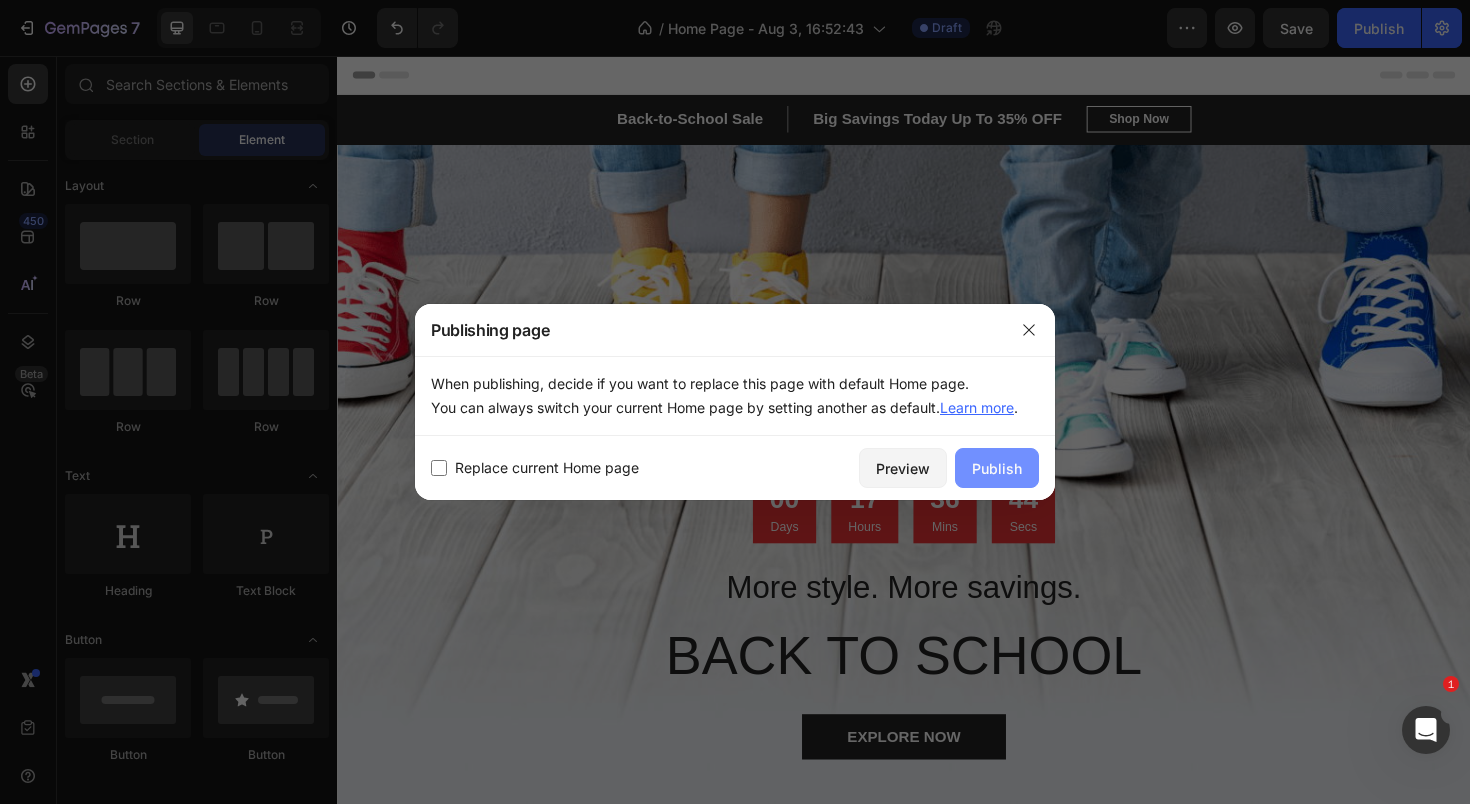click on "Publish" at bounding box center [997, 468] 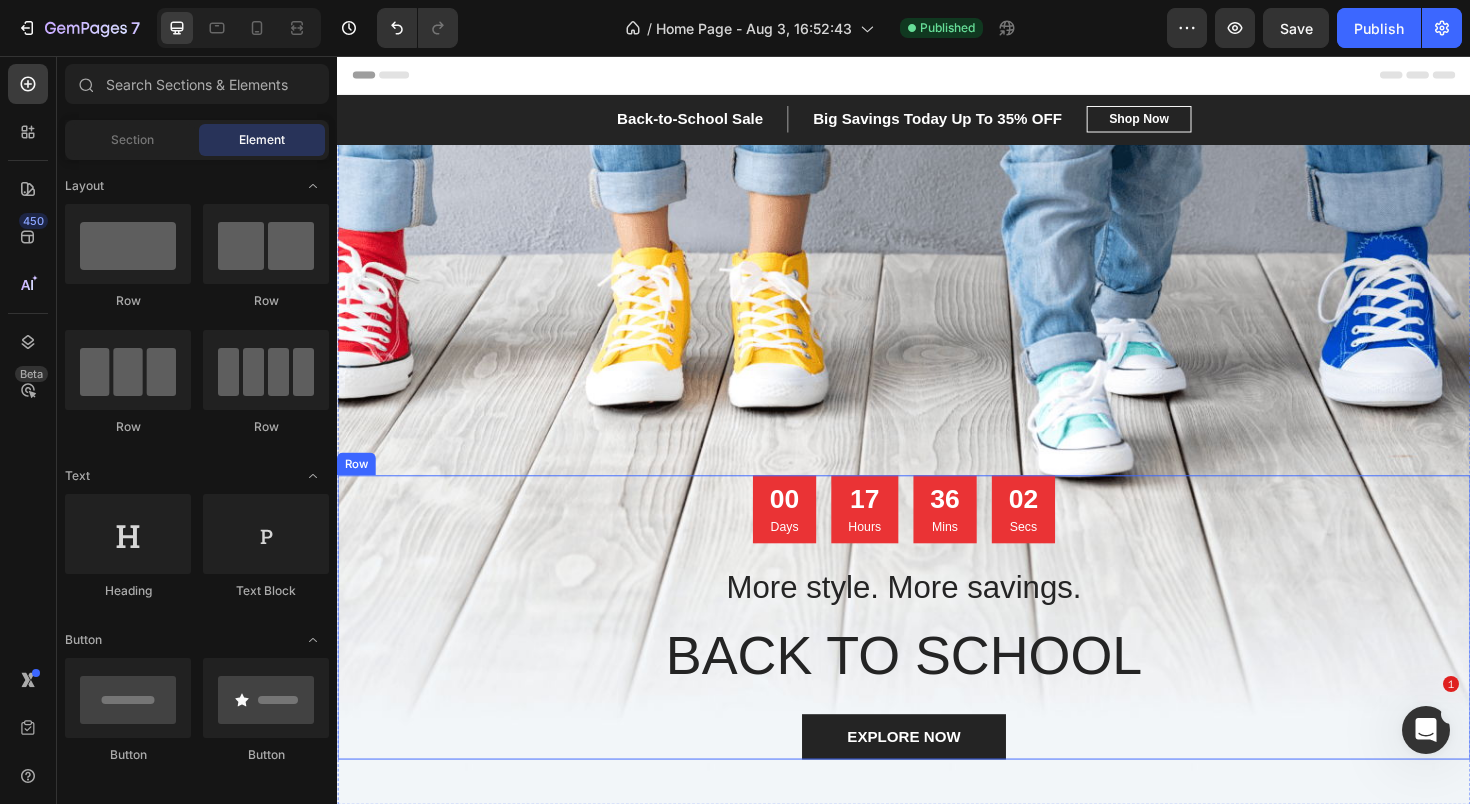 scroll, scrollTop: 0, scrollLeft: 0, axis: both 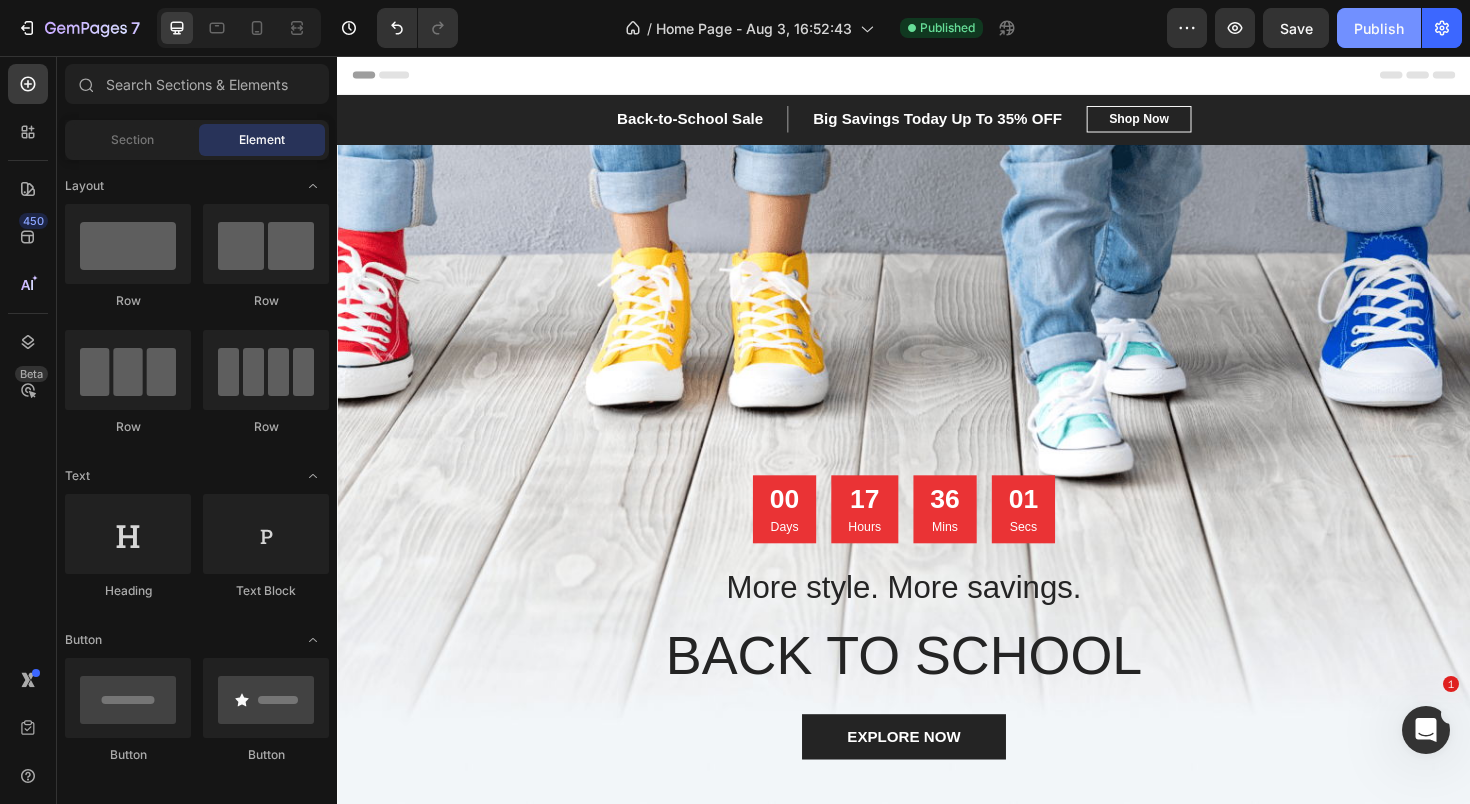 click on "Publish" at bounding box center [1379, 28] 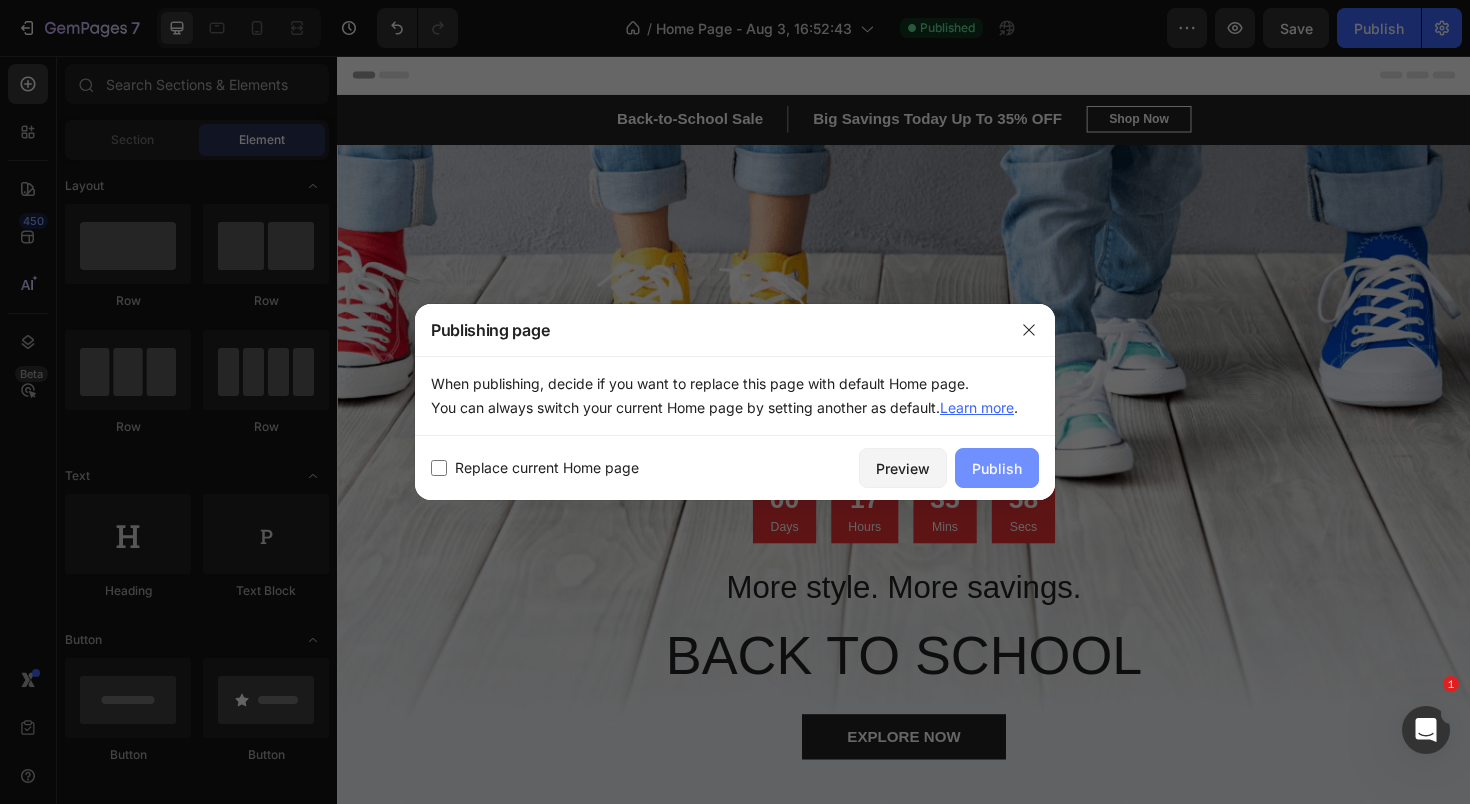 click on "Publish" at bounding box center (997, 468) 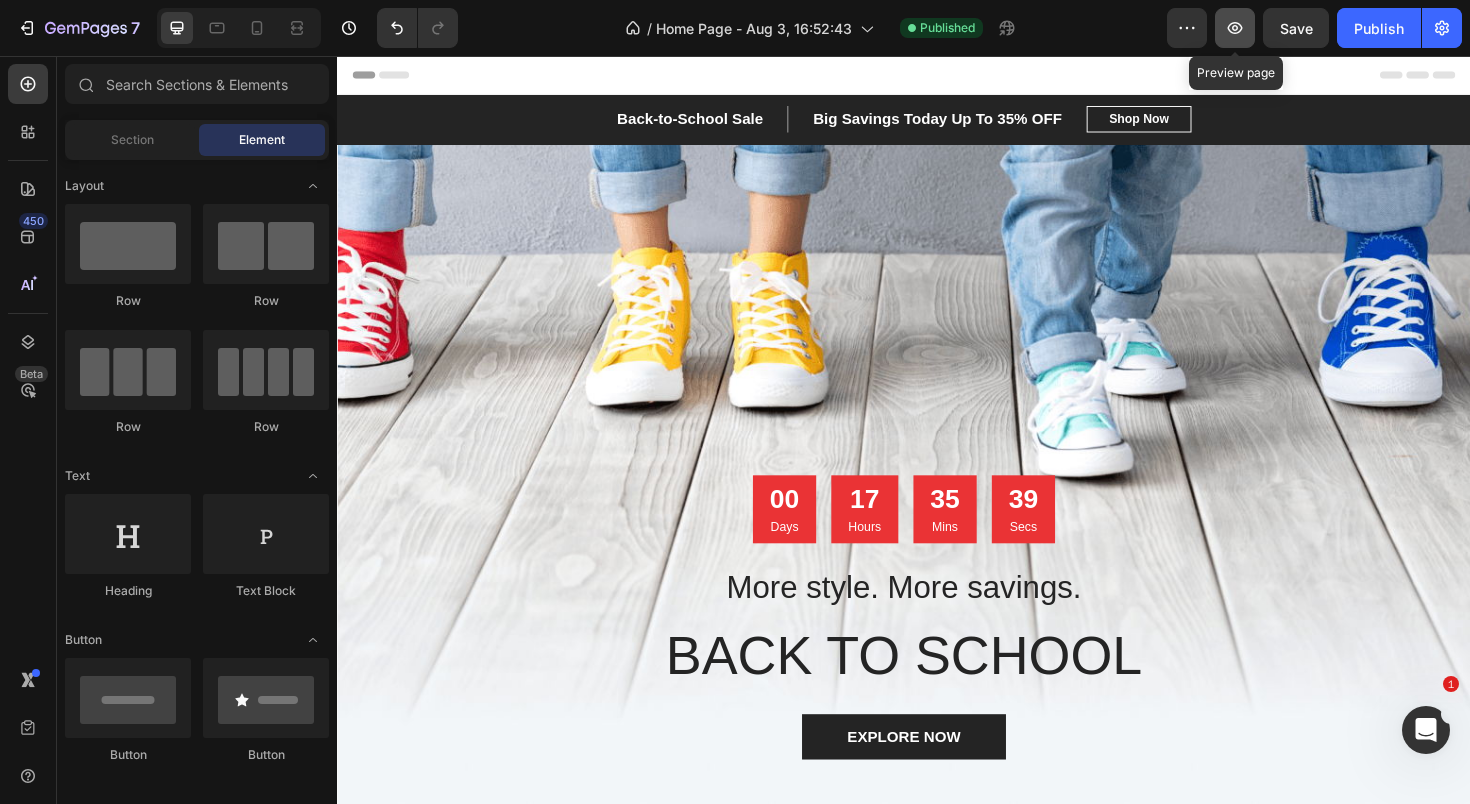click 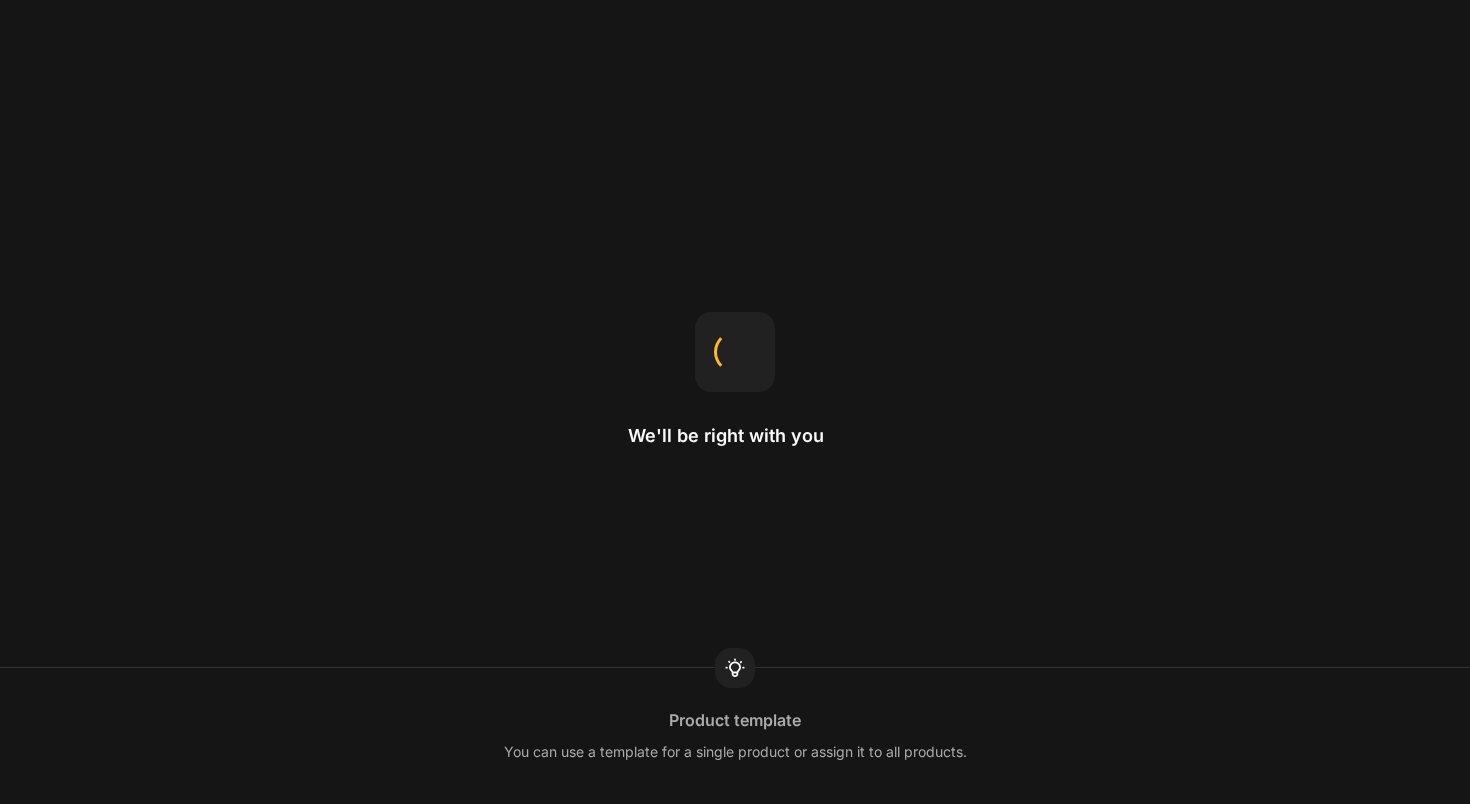 scroll, scrollTop: 0, scrollLeft: 0, axis: both 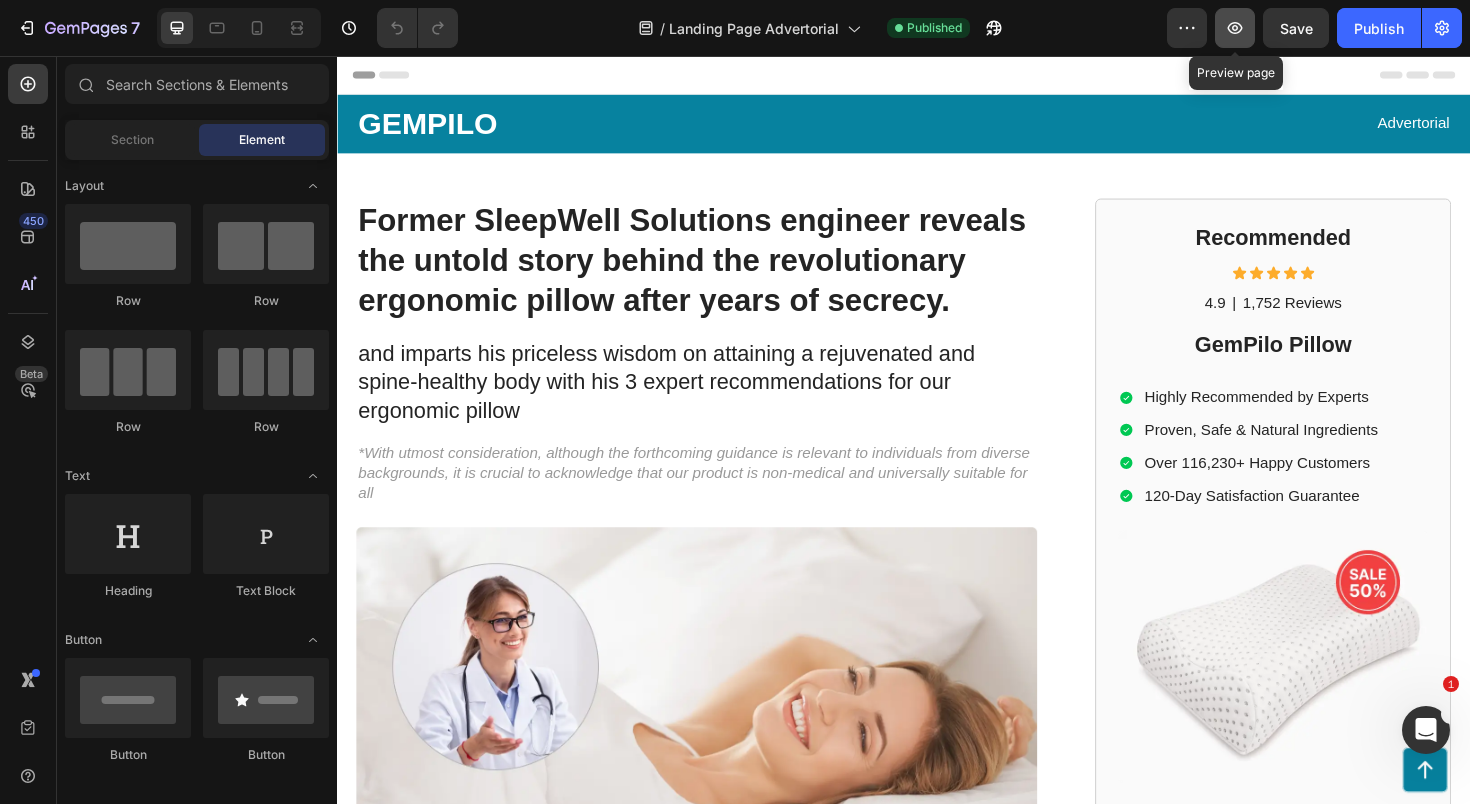 click 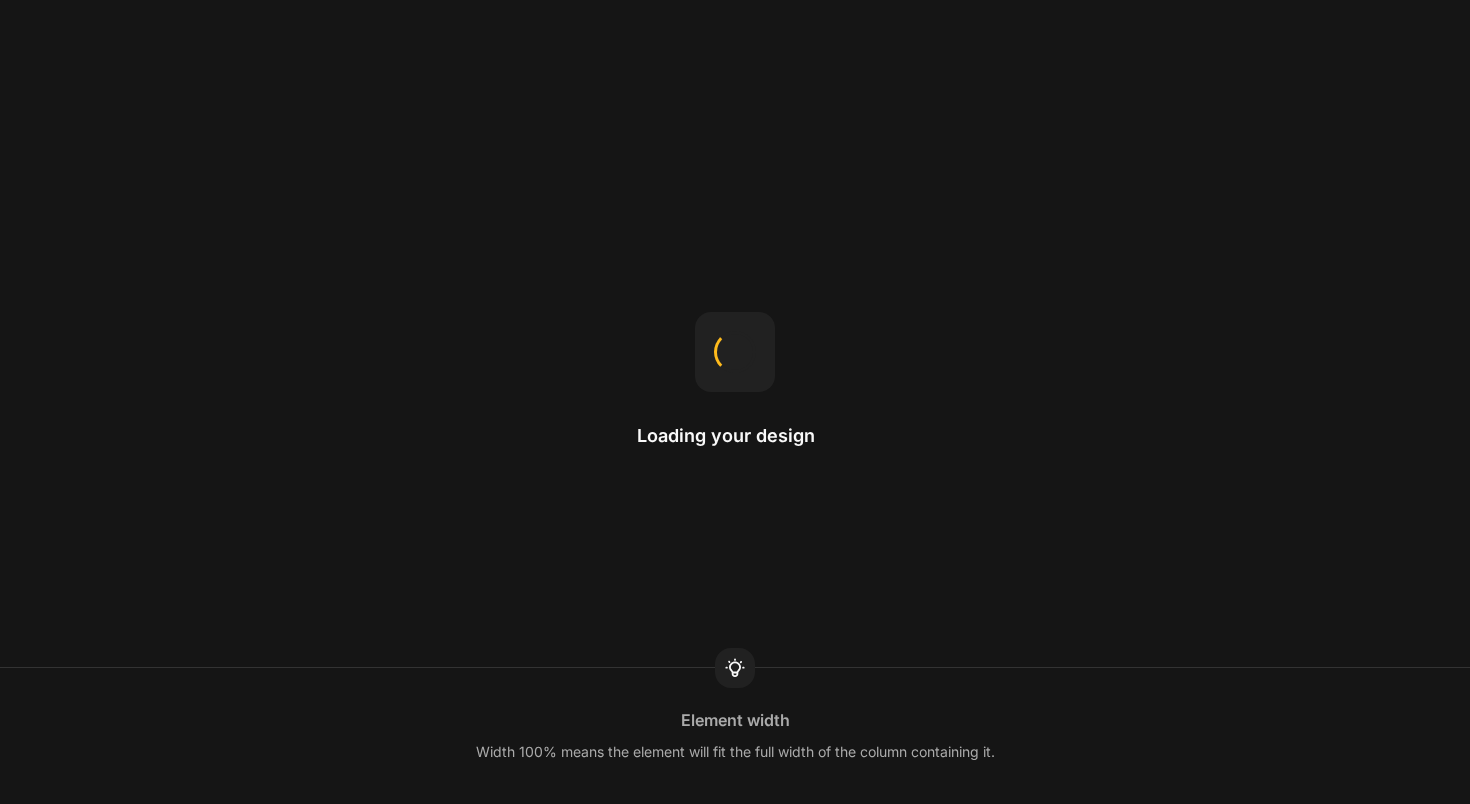scroll, scrollTop: 0, scrollLeft: 0, axis: both 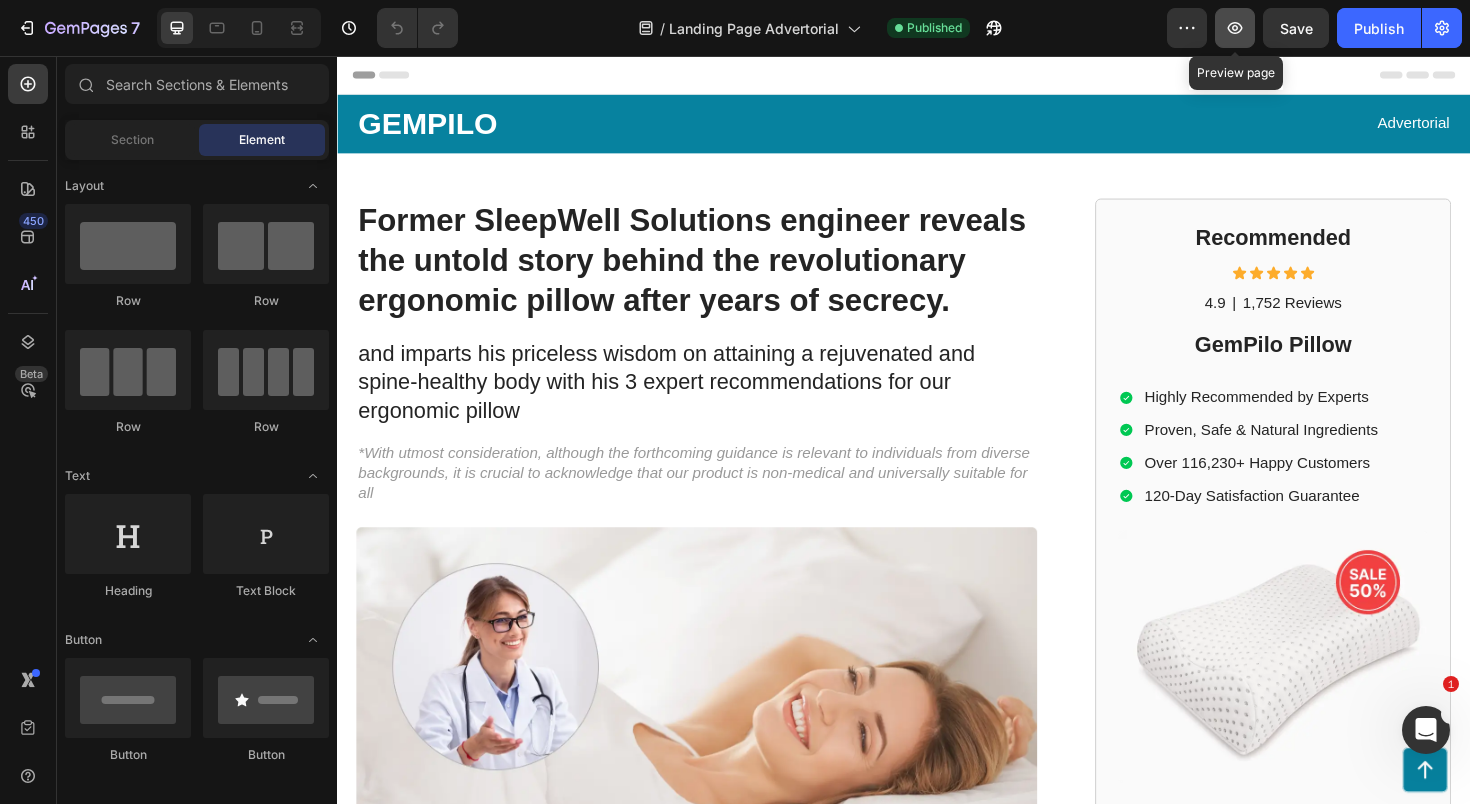 click 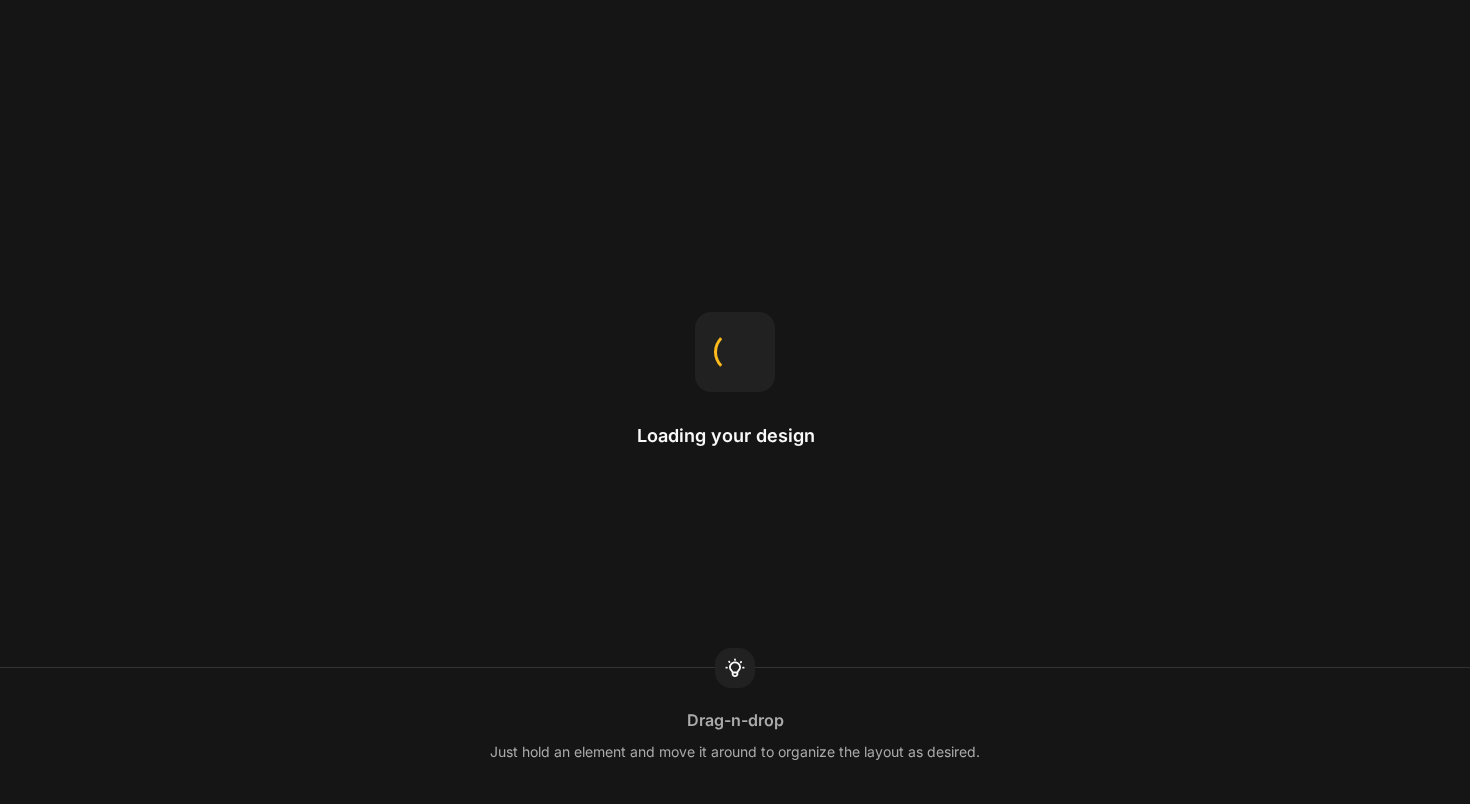 scroll, scrollTop: 0, scrollLeft: 0, axis: both 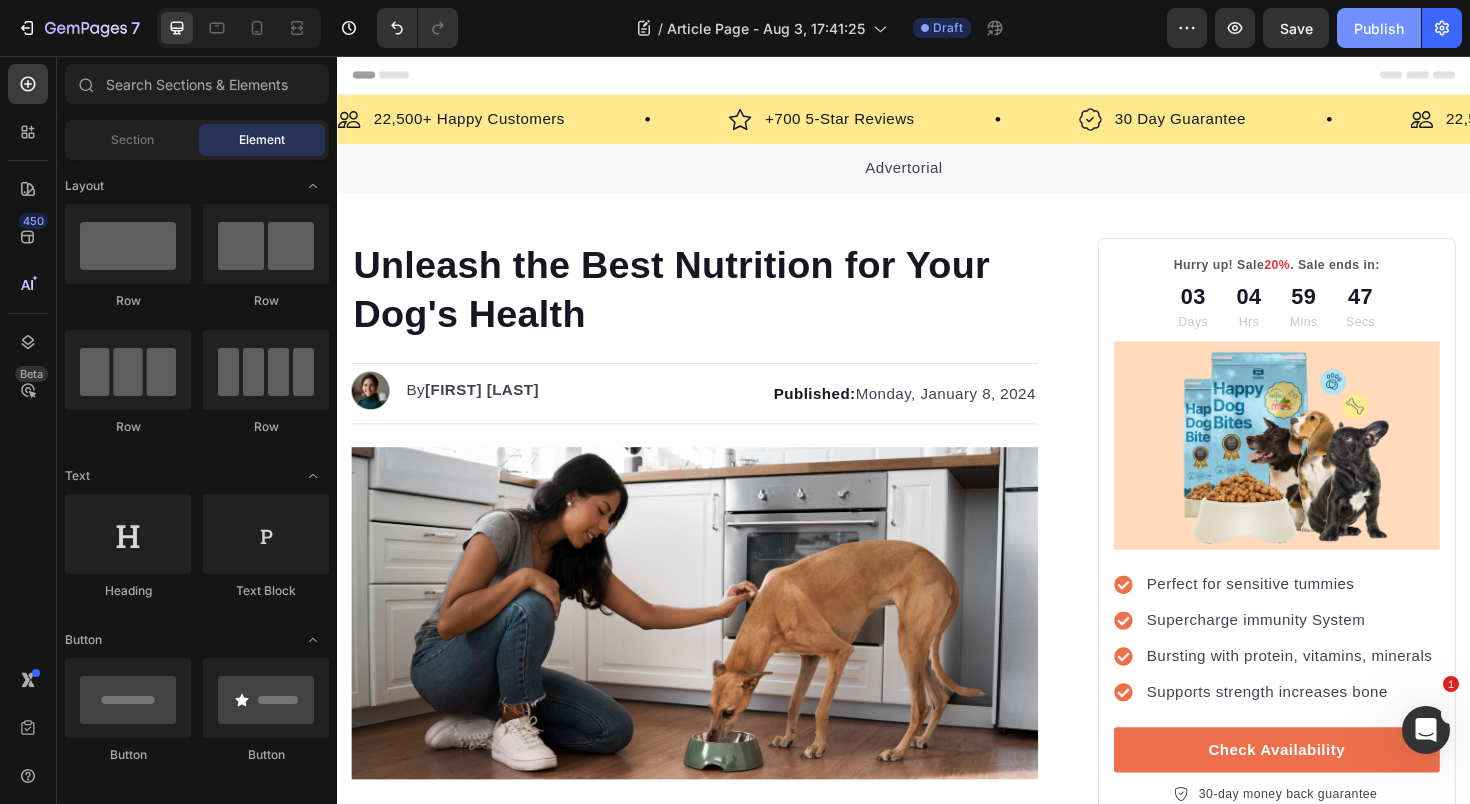 click on "Publish" at bounding box center [1379, 28] 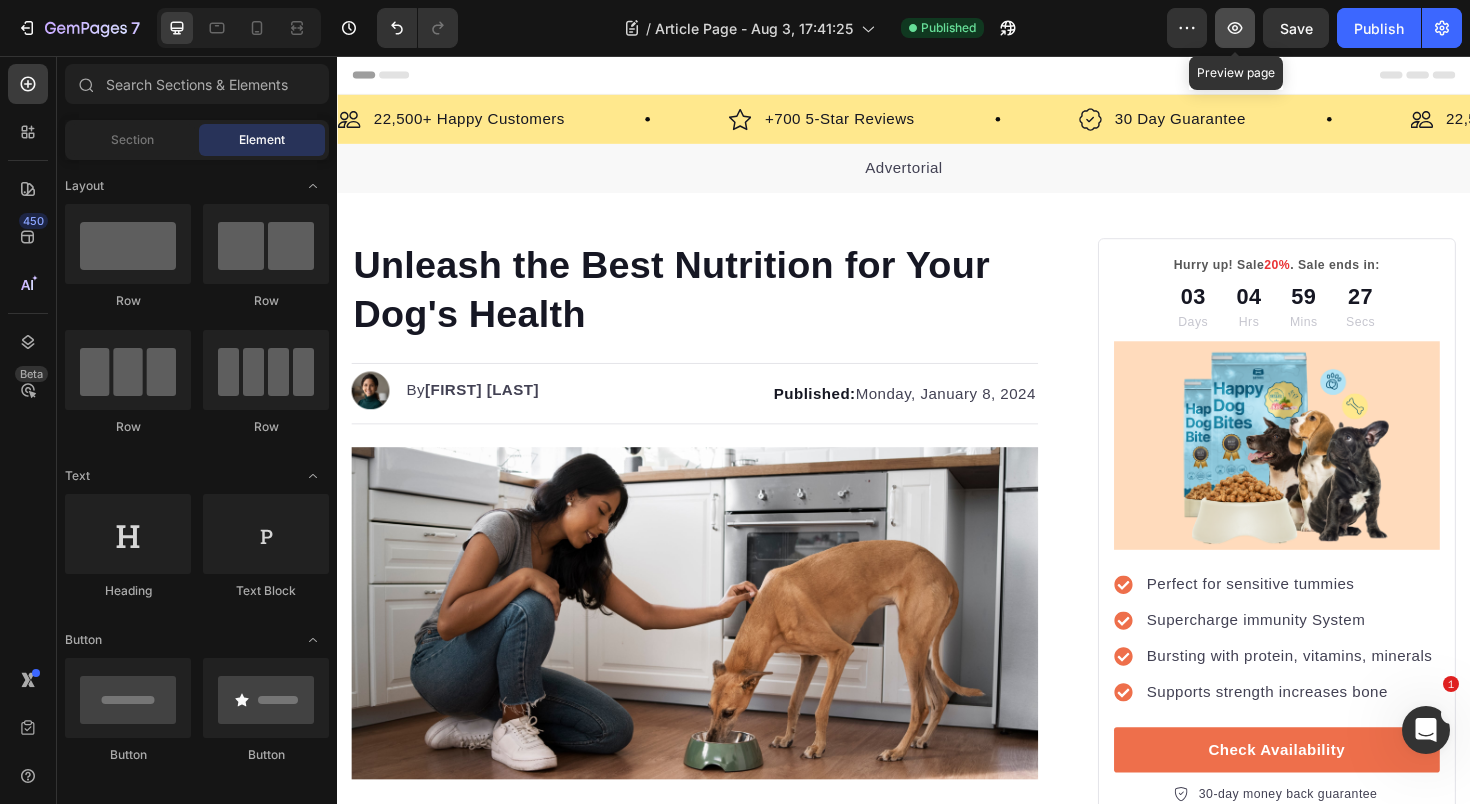 click 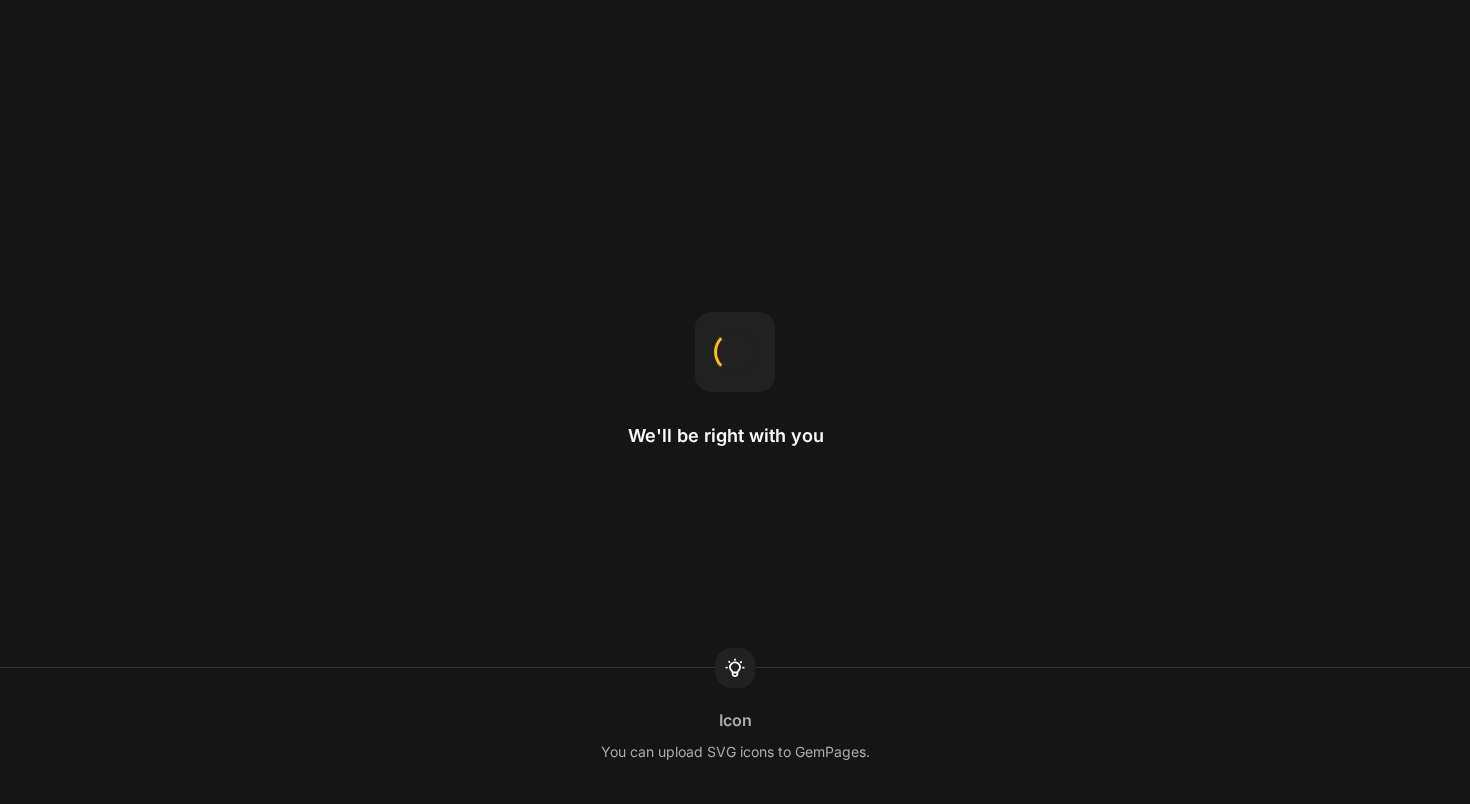 scroll, scrollTop: 0, scrollLeft: 0, axis: both 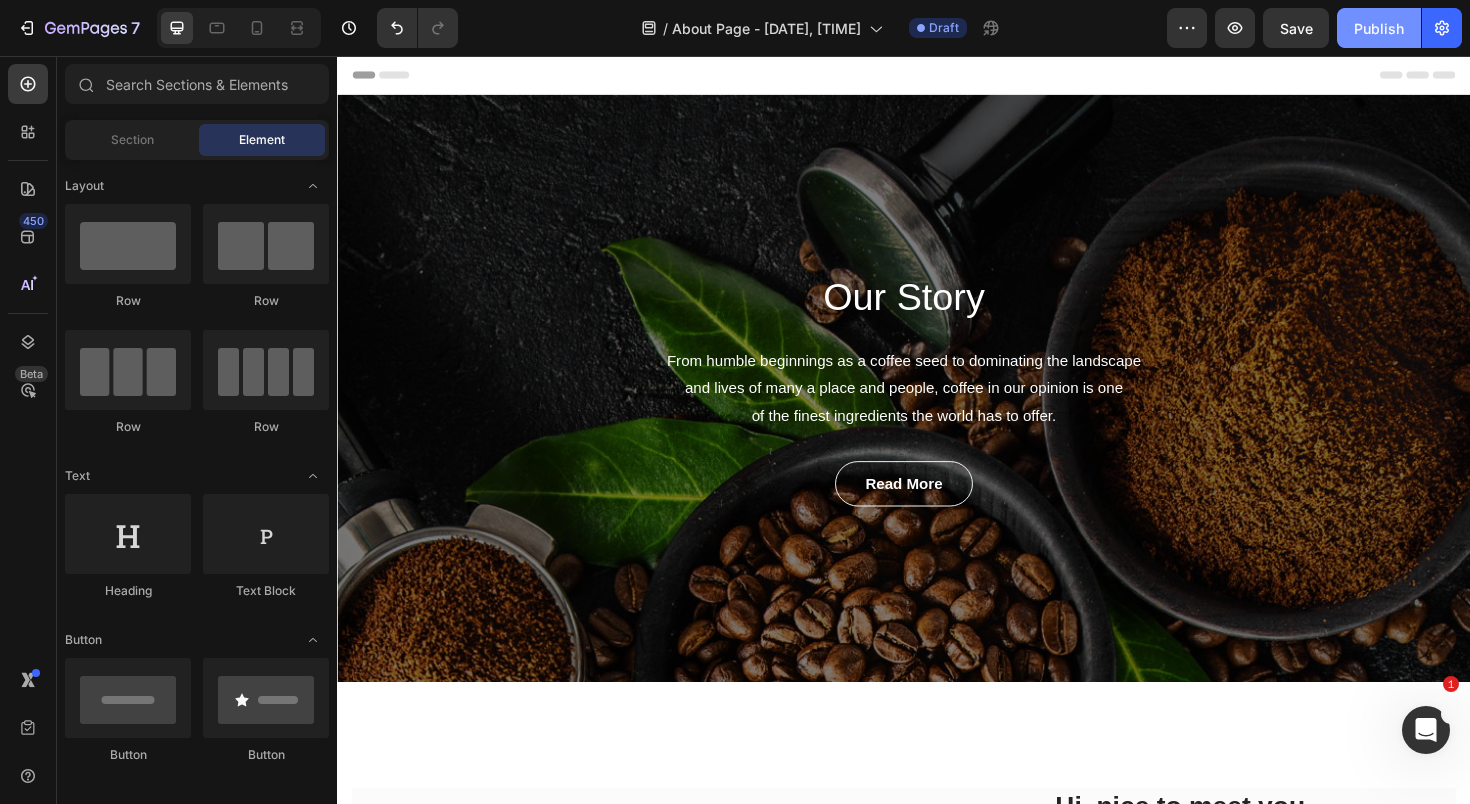 click on "Publish" at bounding box center (1379, 28) 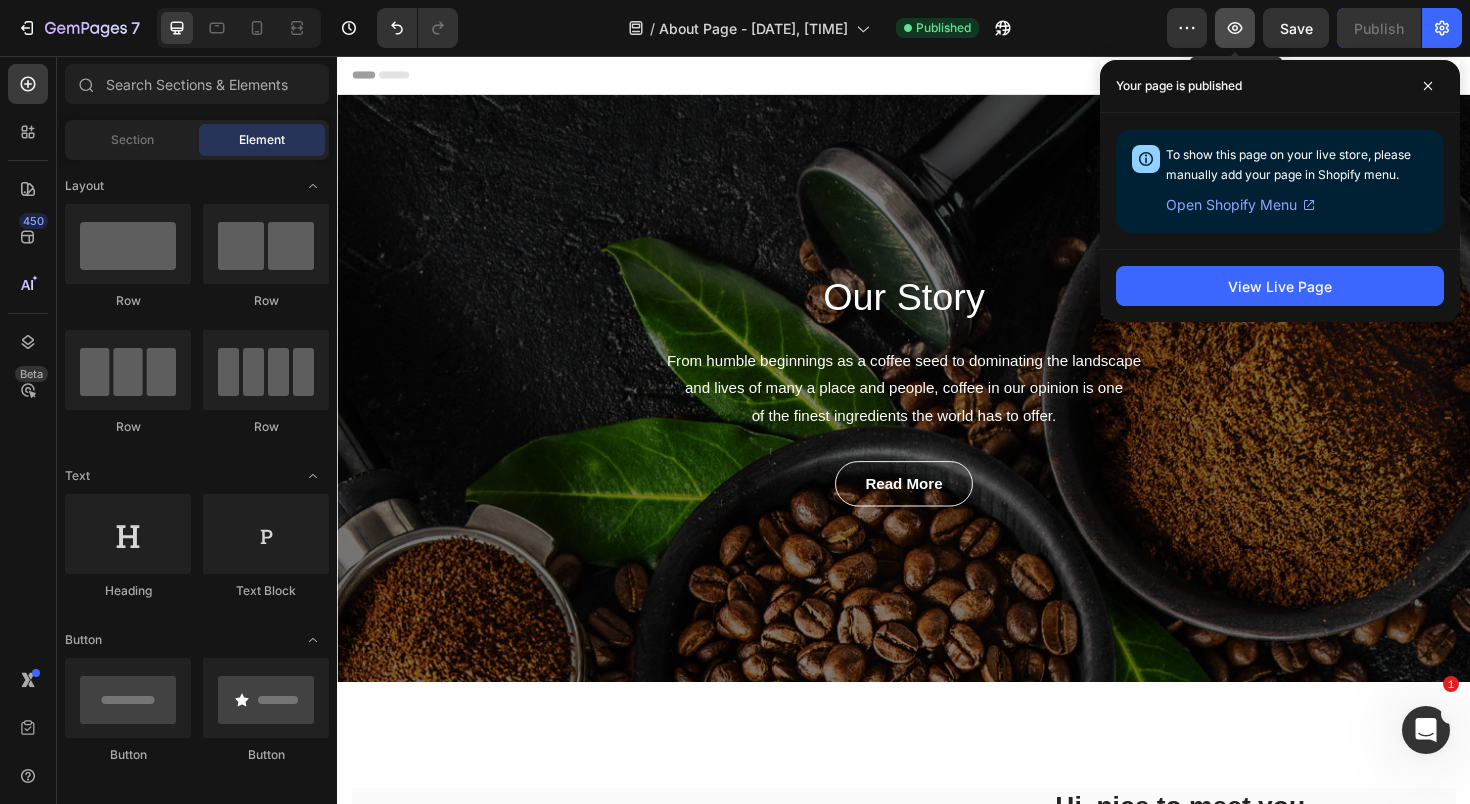 click 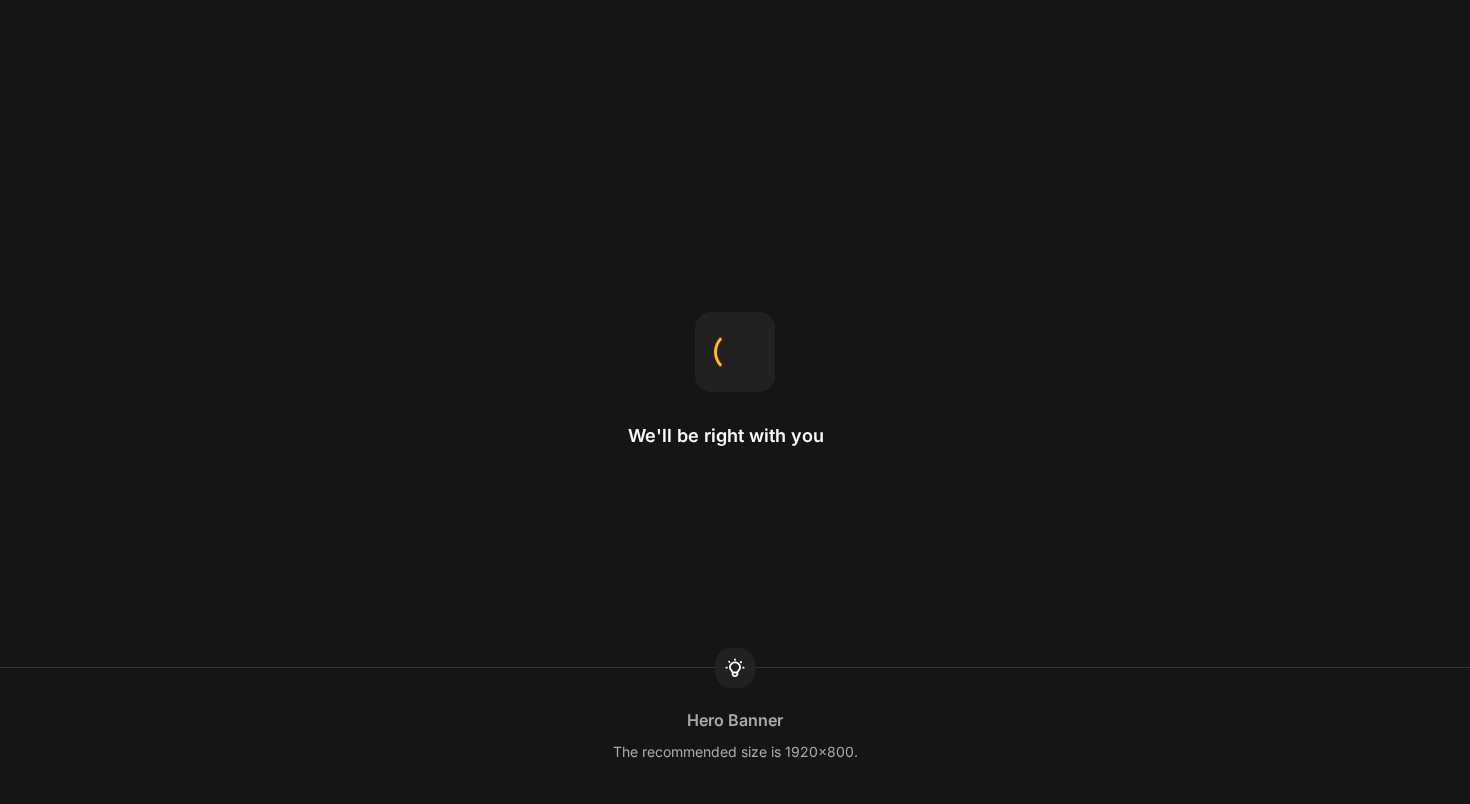 scroll, scrollTop: 0, scrollLeft: 0, axis: both 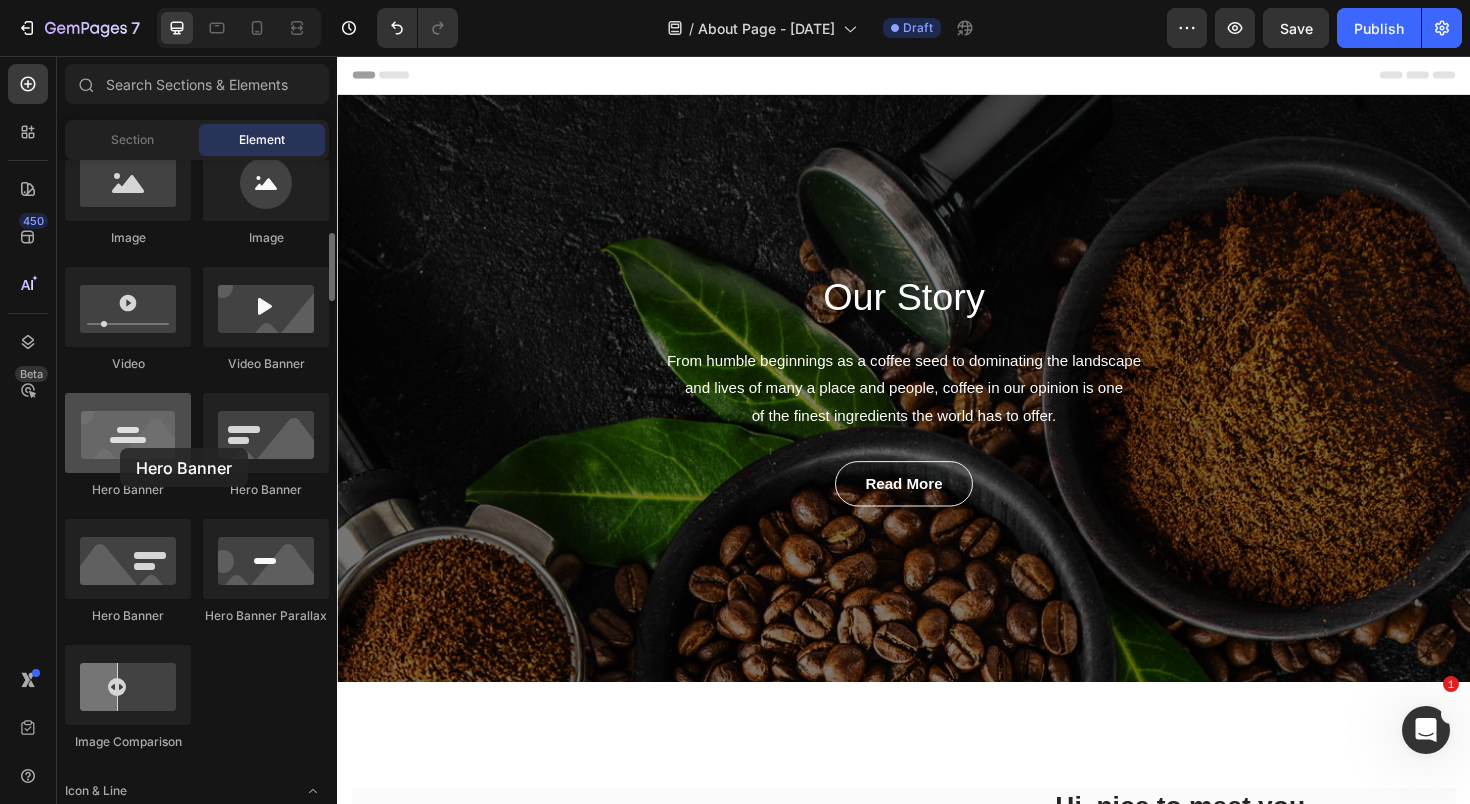 click at bounding box center (128, 433) 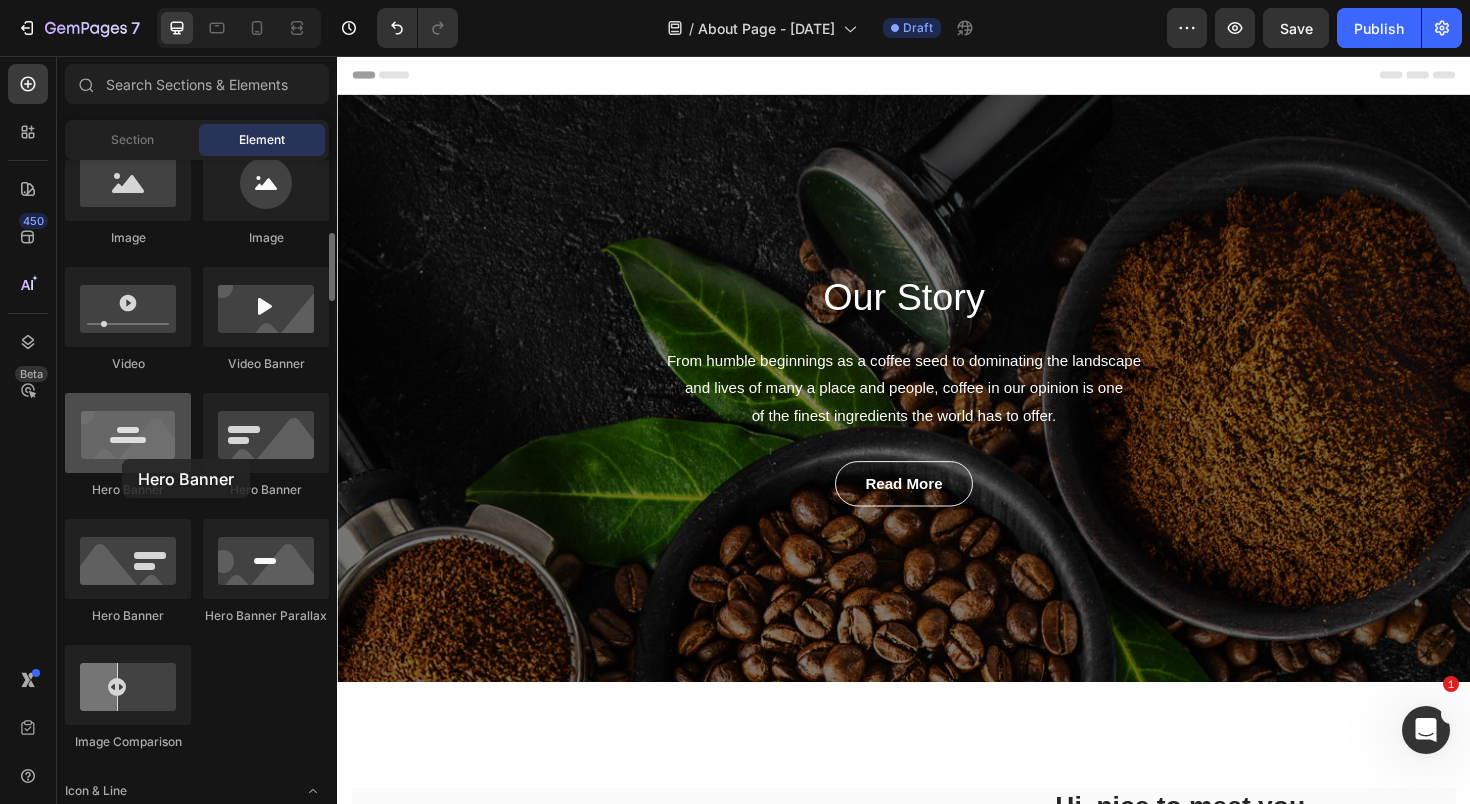 click at bounding box center [128, 433] 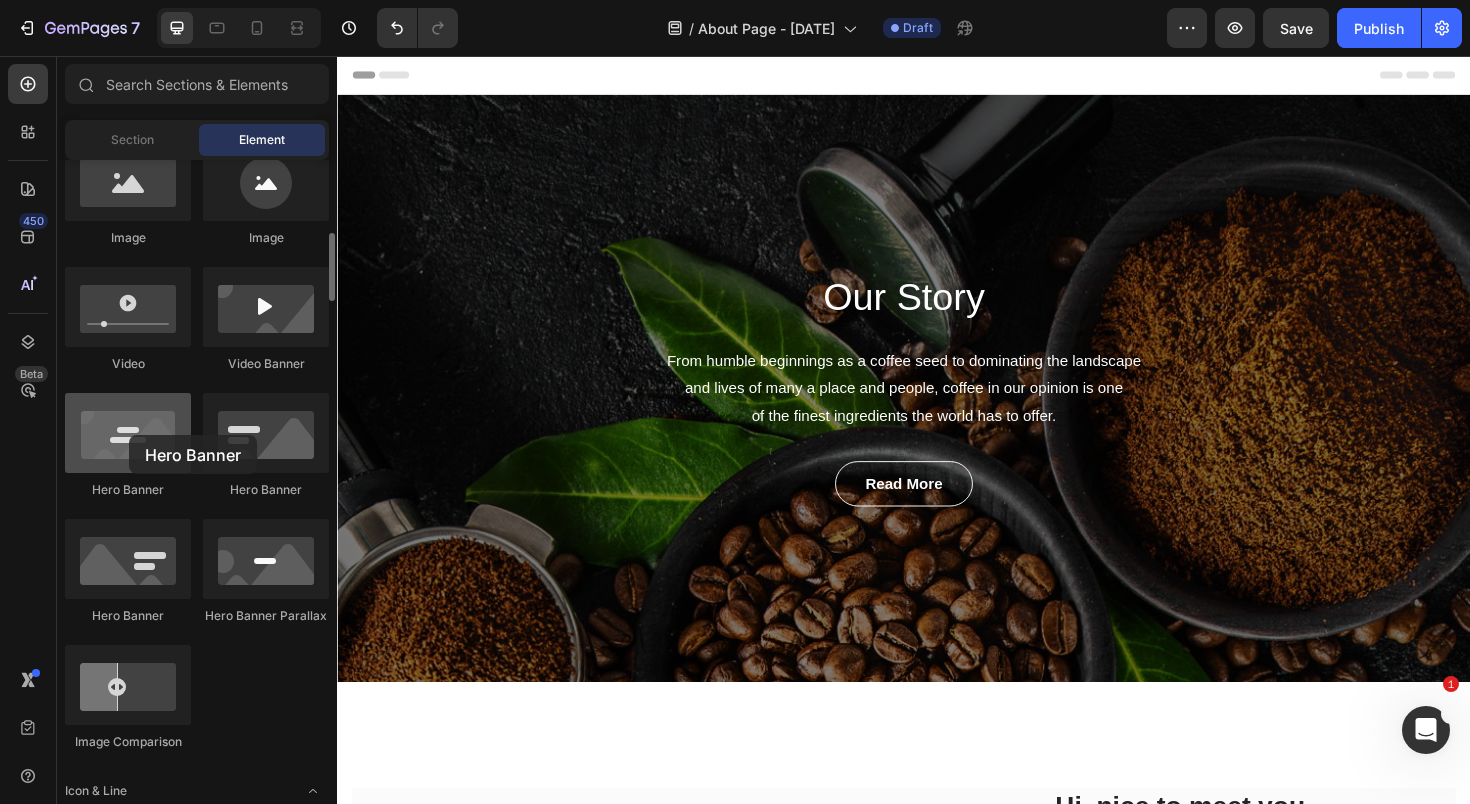 click at bounding box center [128, 433] 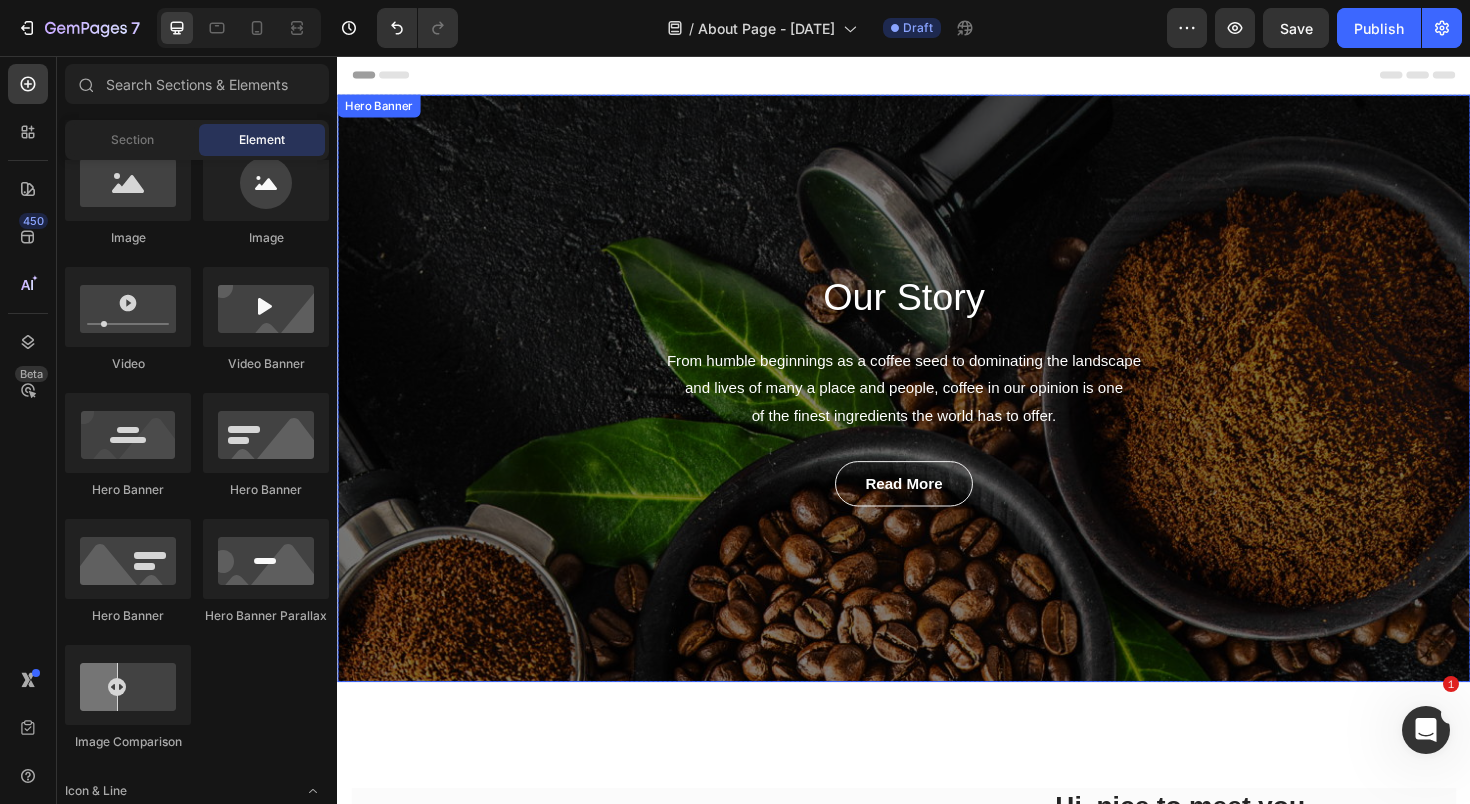 scroll, scrollTop: 0, scrollLeft: 0, axis: both 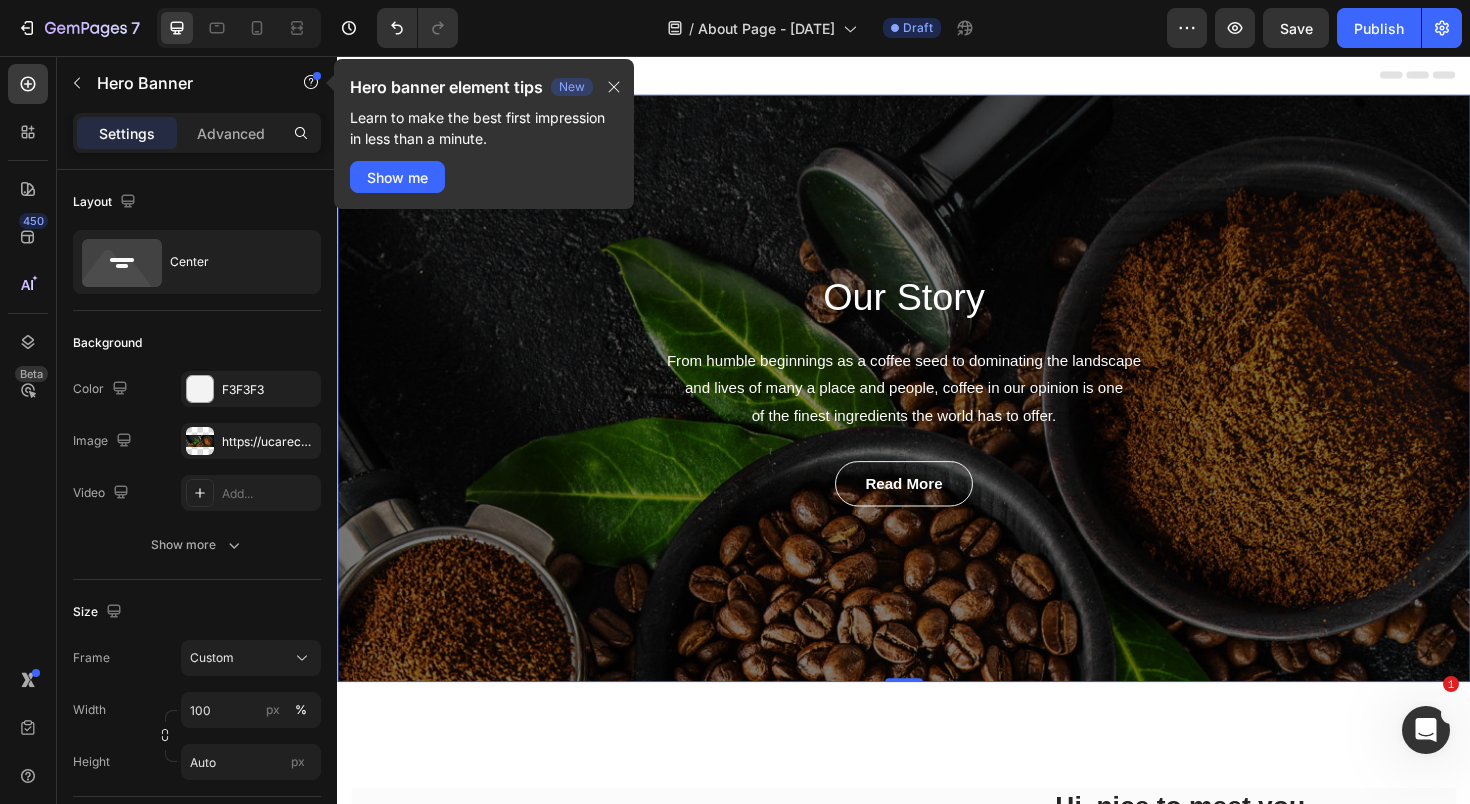 click on "Our Story Heading From humble beginnings as a coffee seed to dominating the landscape and lives of many a place and people, coffee in our opinion is one of the finest ingredients the world has to offer. Text block Read More Button Row" at bounding box center [937, 408] 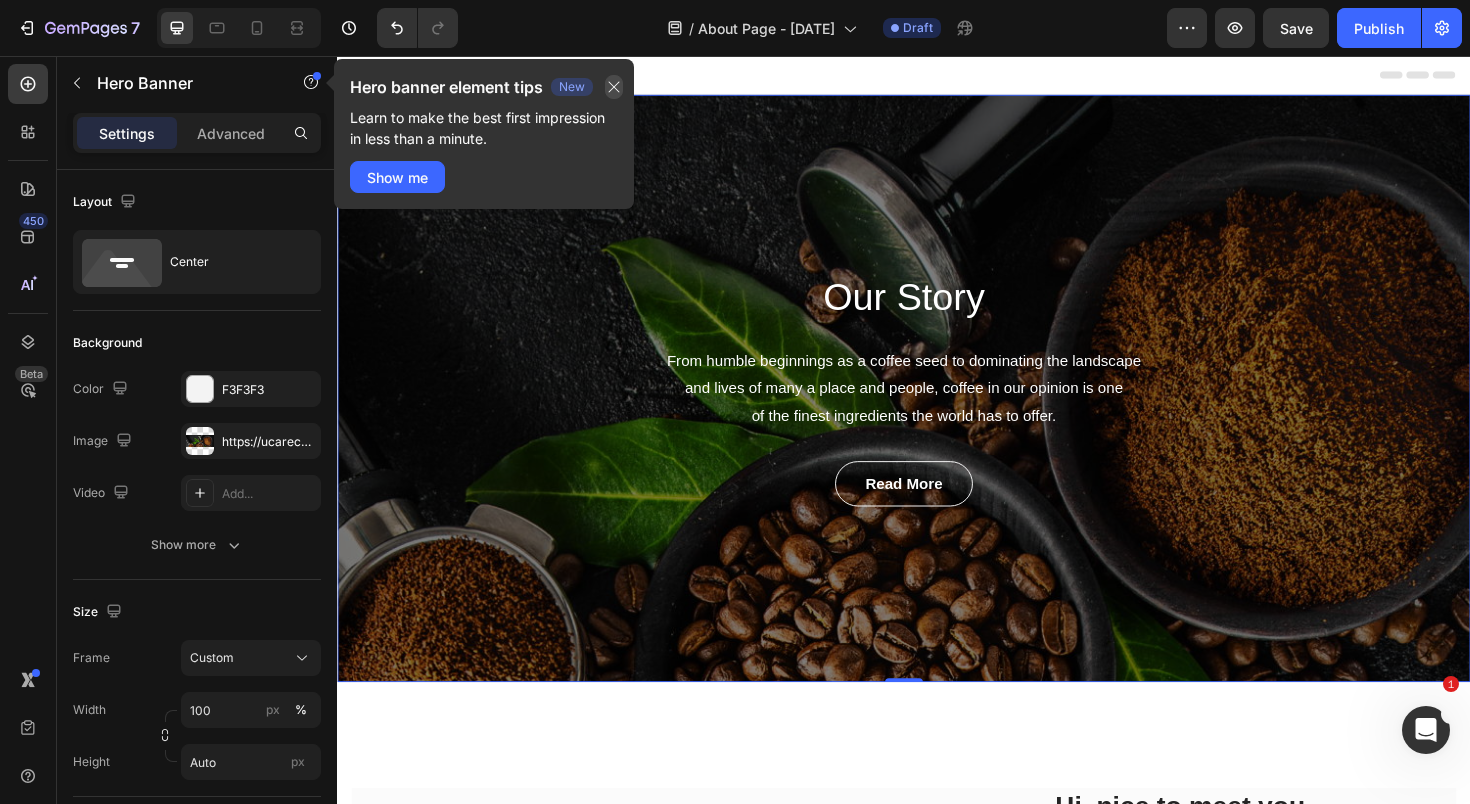 click 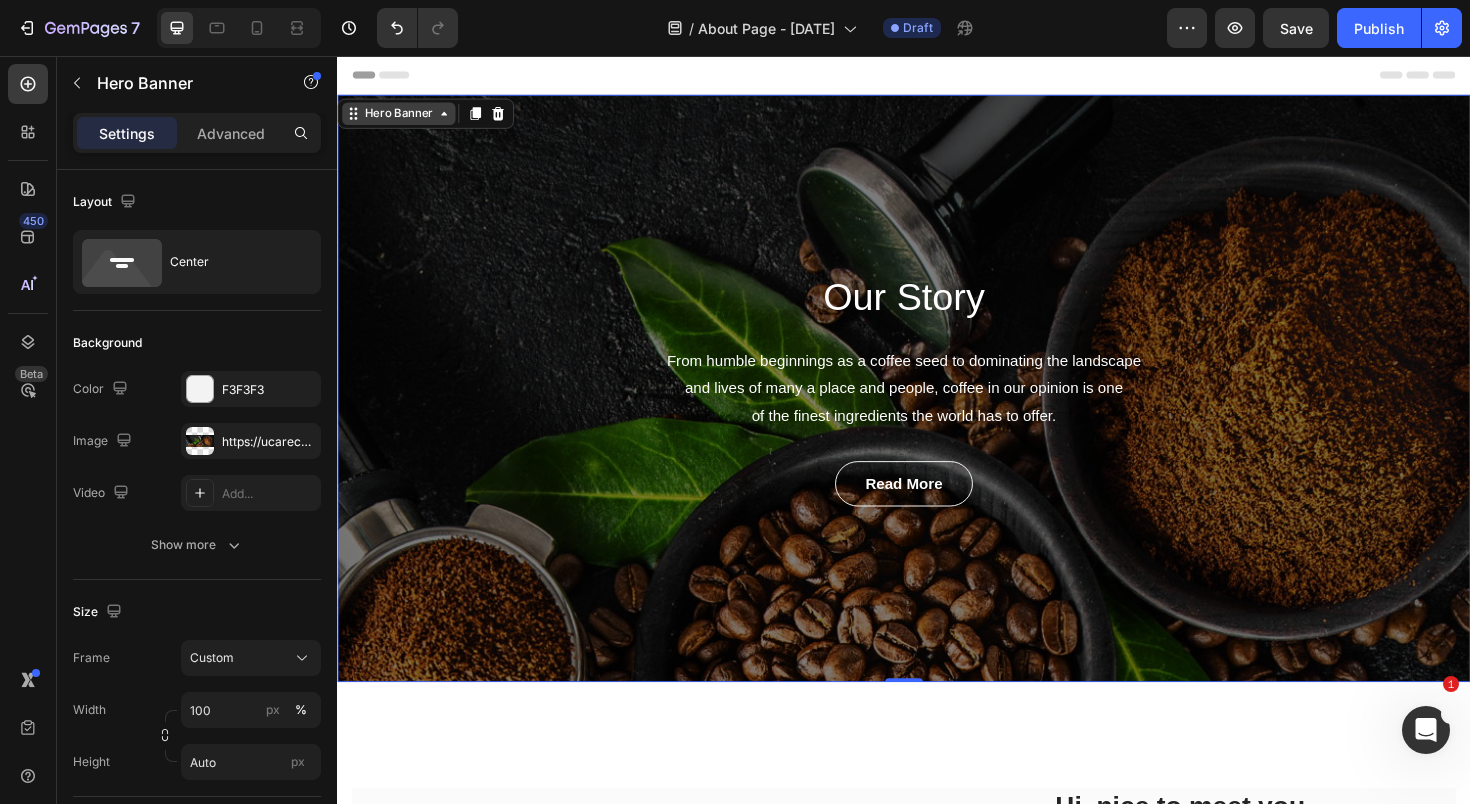 click on "Hero Banner" at bounding box center [402, 117] 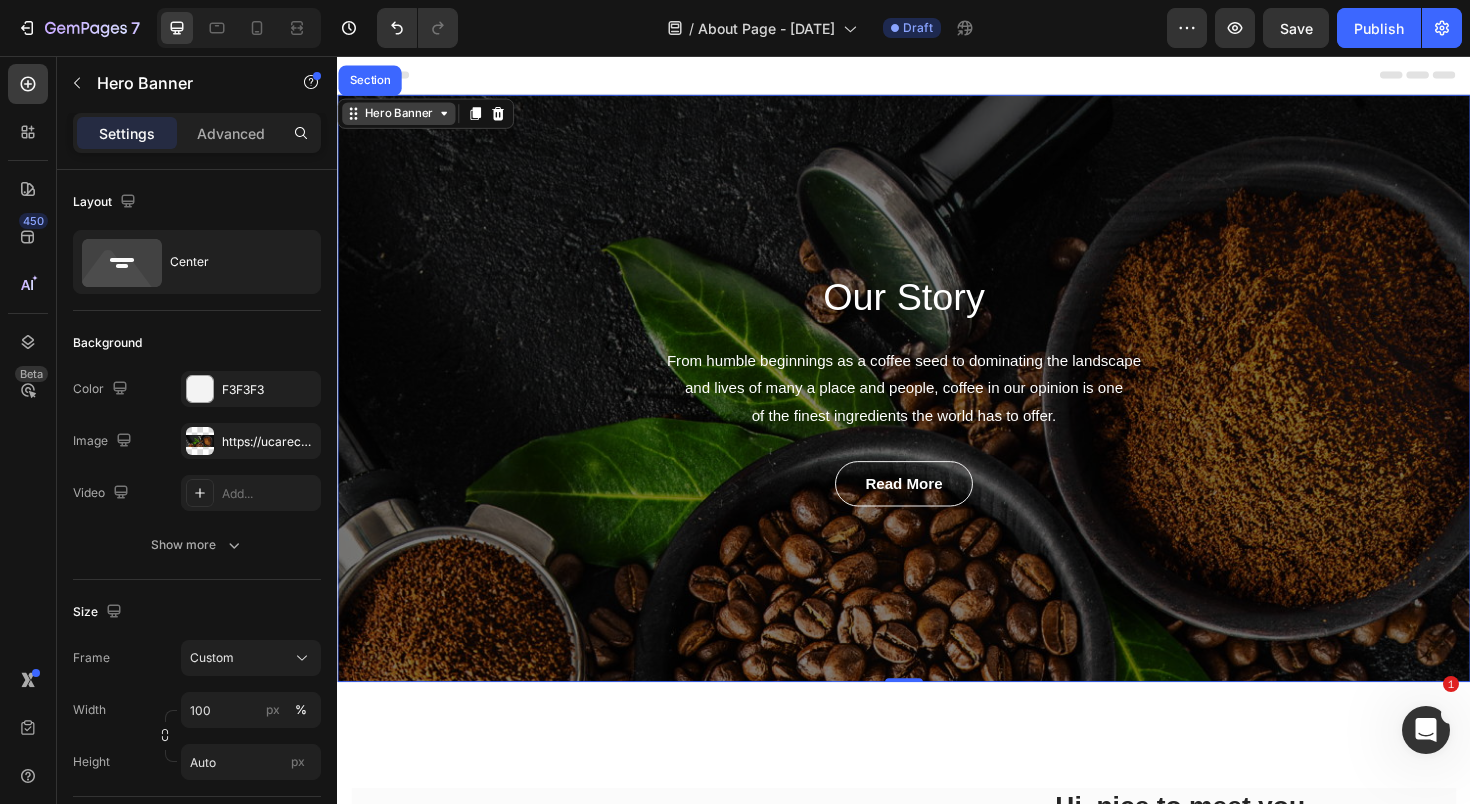 click on "Hero Banner" at bounding box center (402, 117) 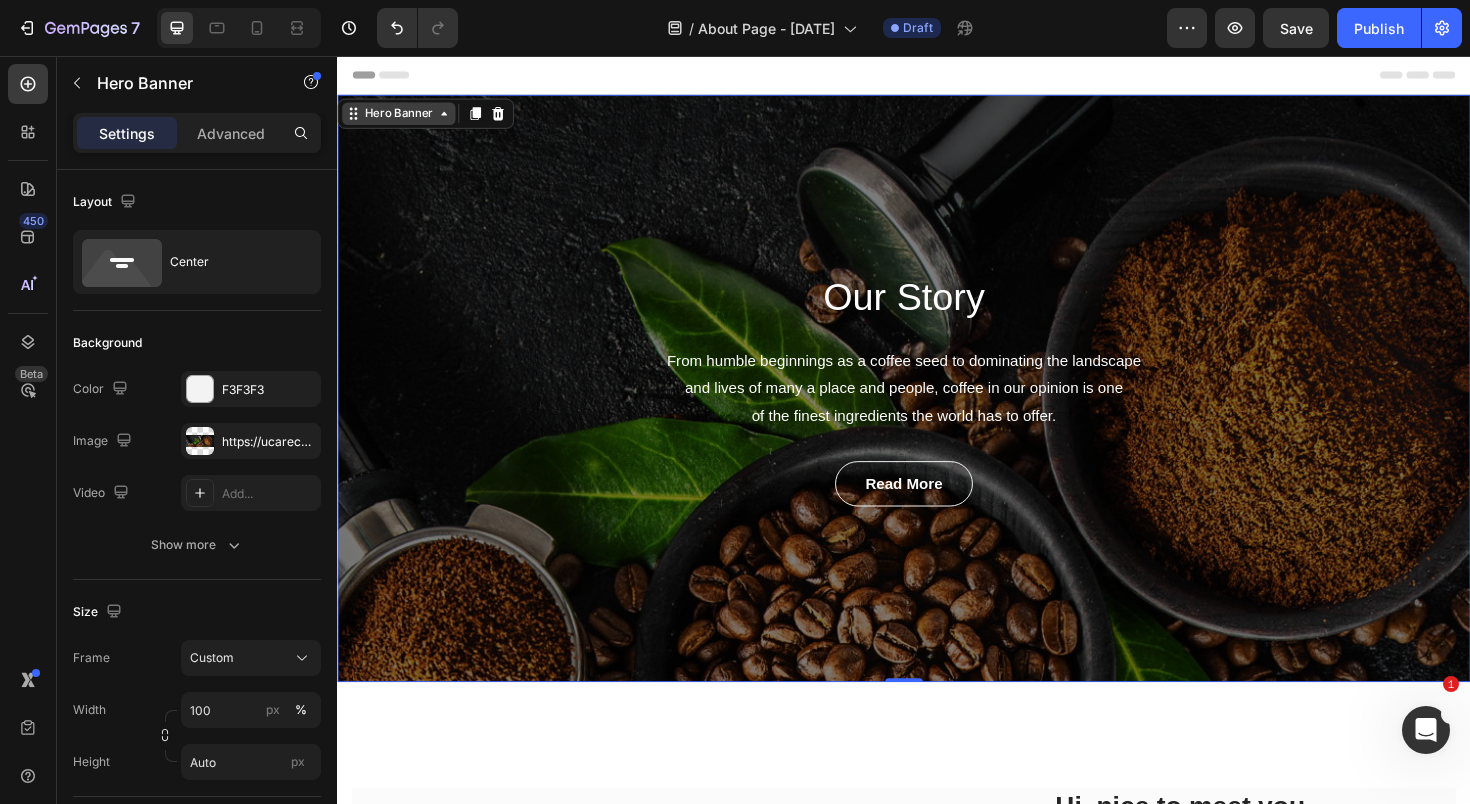 click on "Hero Banner" at bounding box center (402, 117) 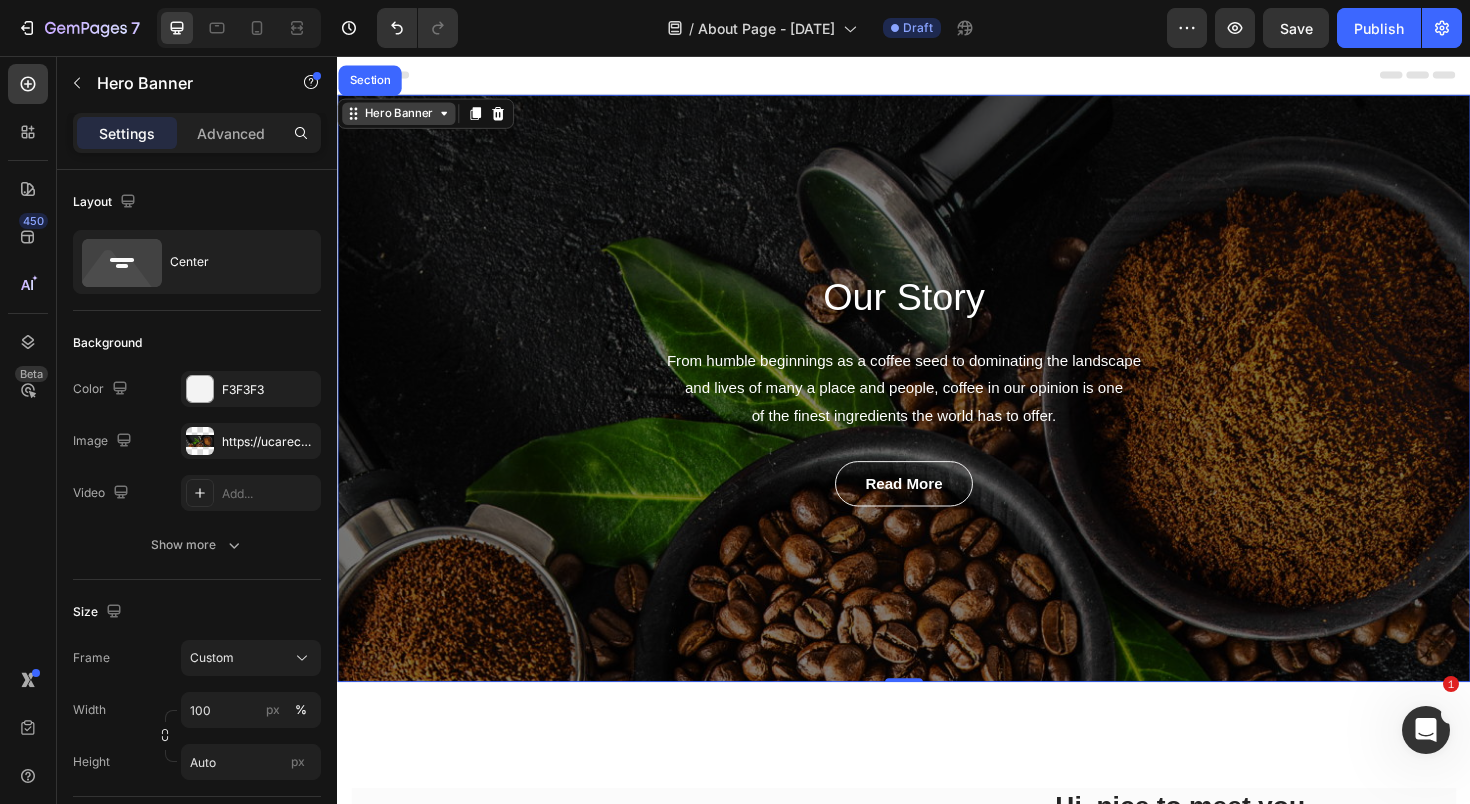 click on "Hero Banner" at bounding box center (402, 117) 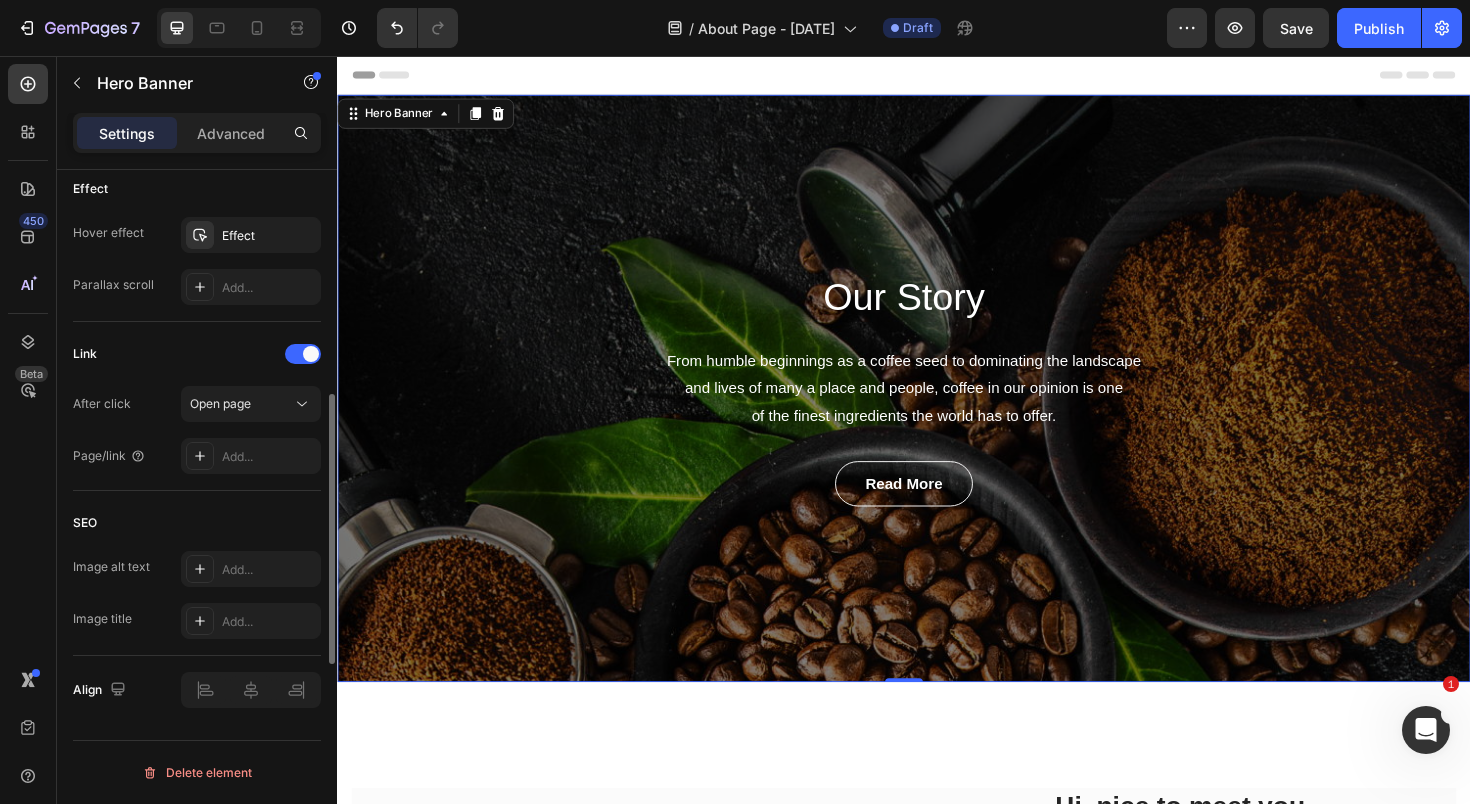 scroll, scrollTop: 0, scrollLeft: 0, axis: both 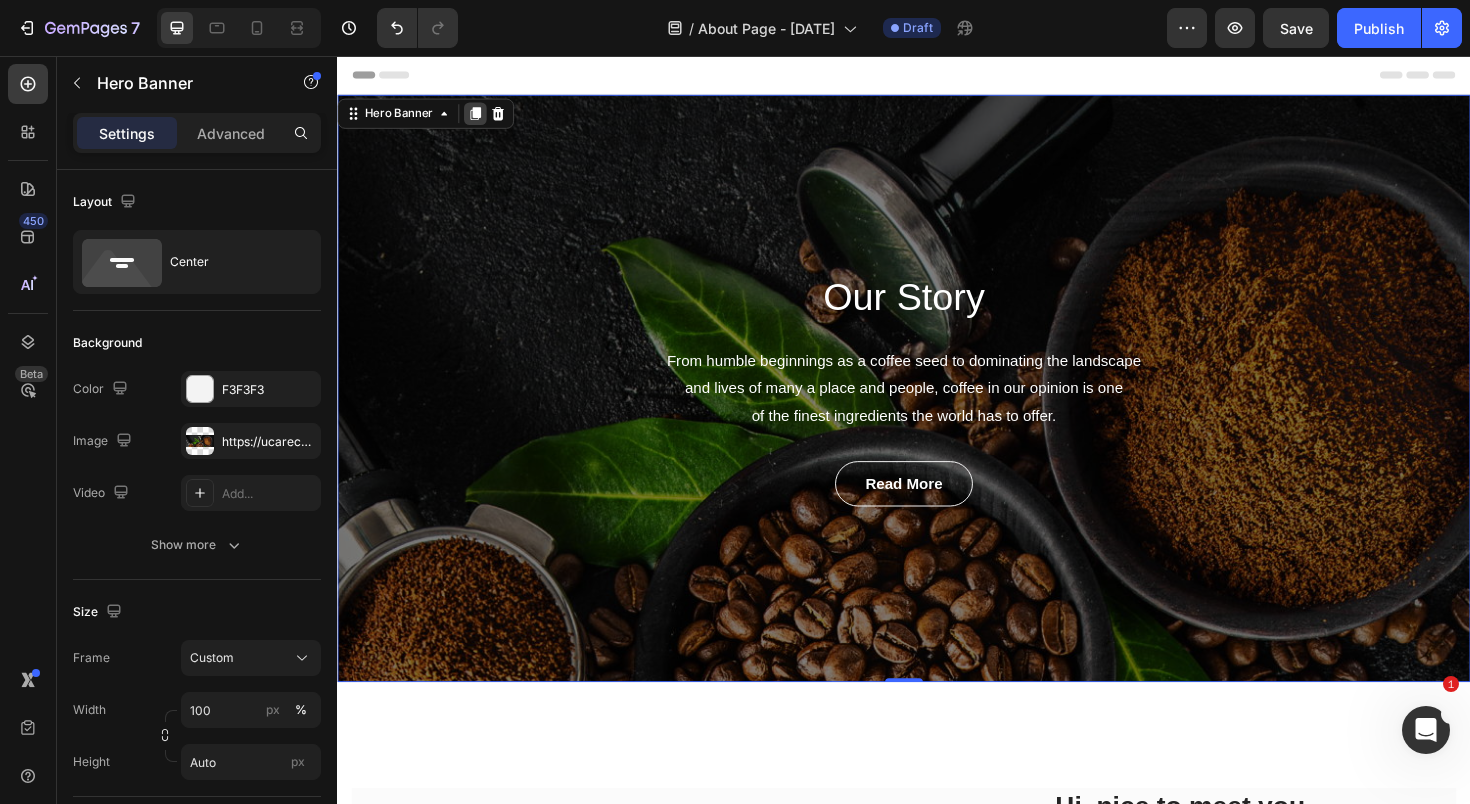 click 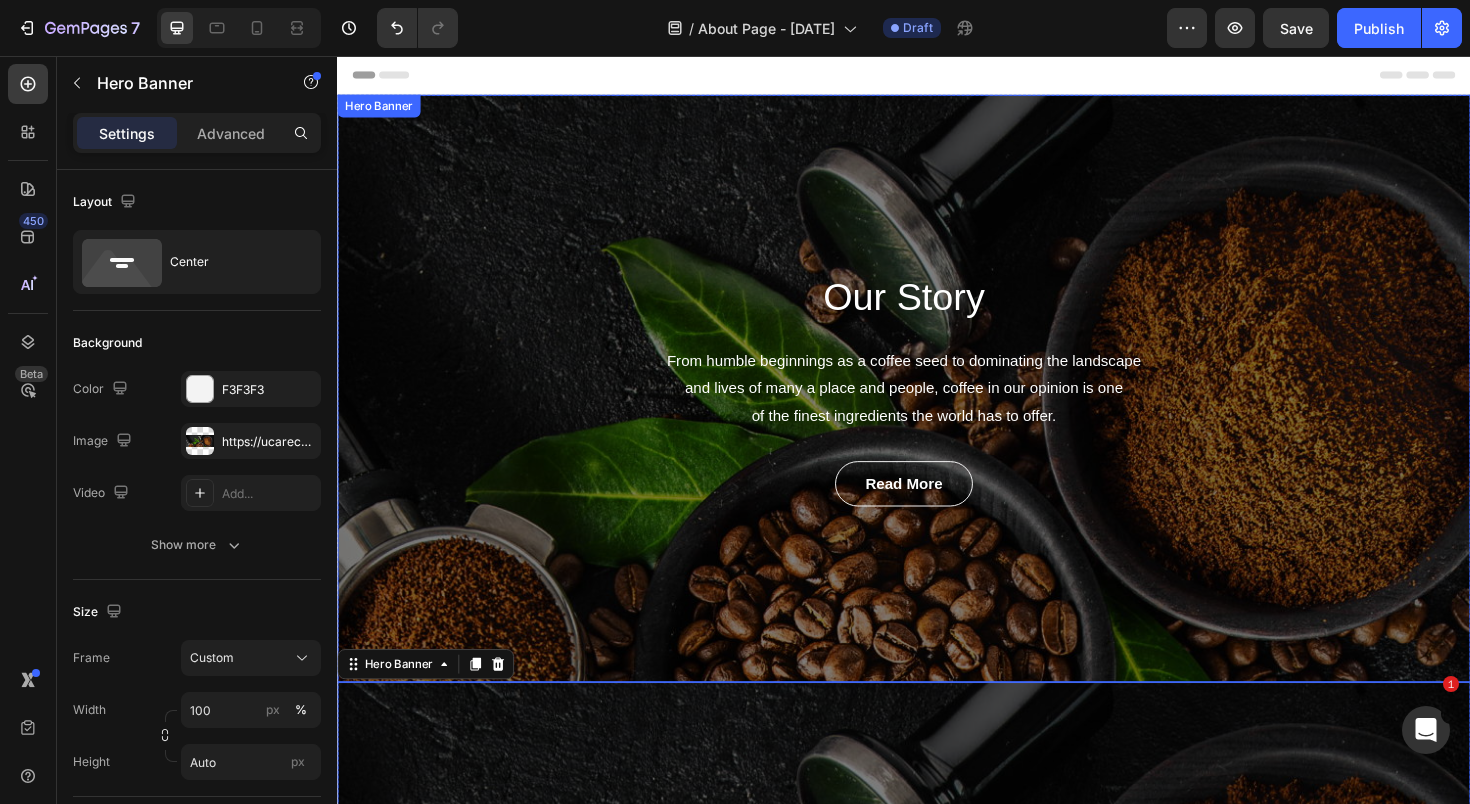 scroll, scrollTop: 0, scrollLeft: 0, axis: both 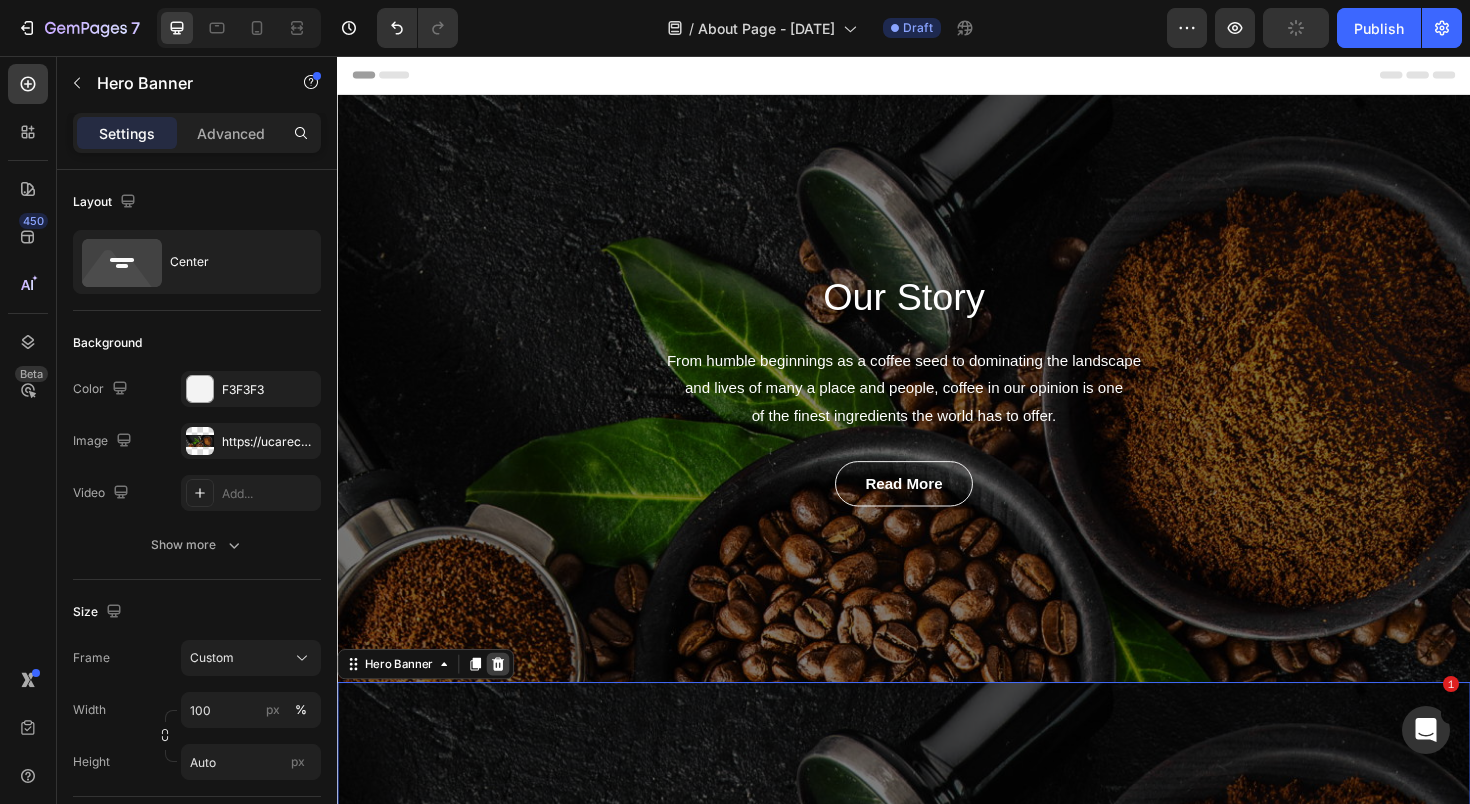 click 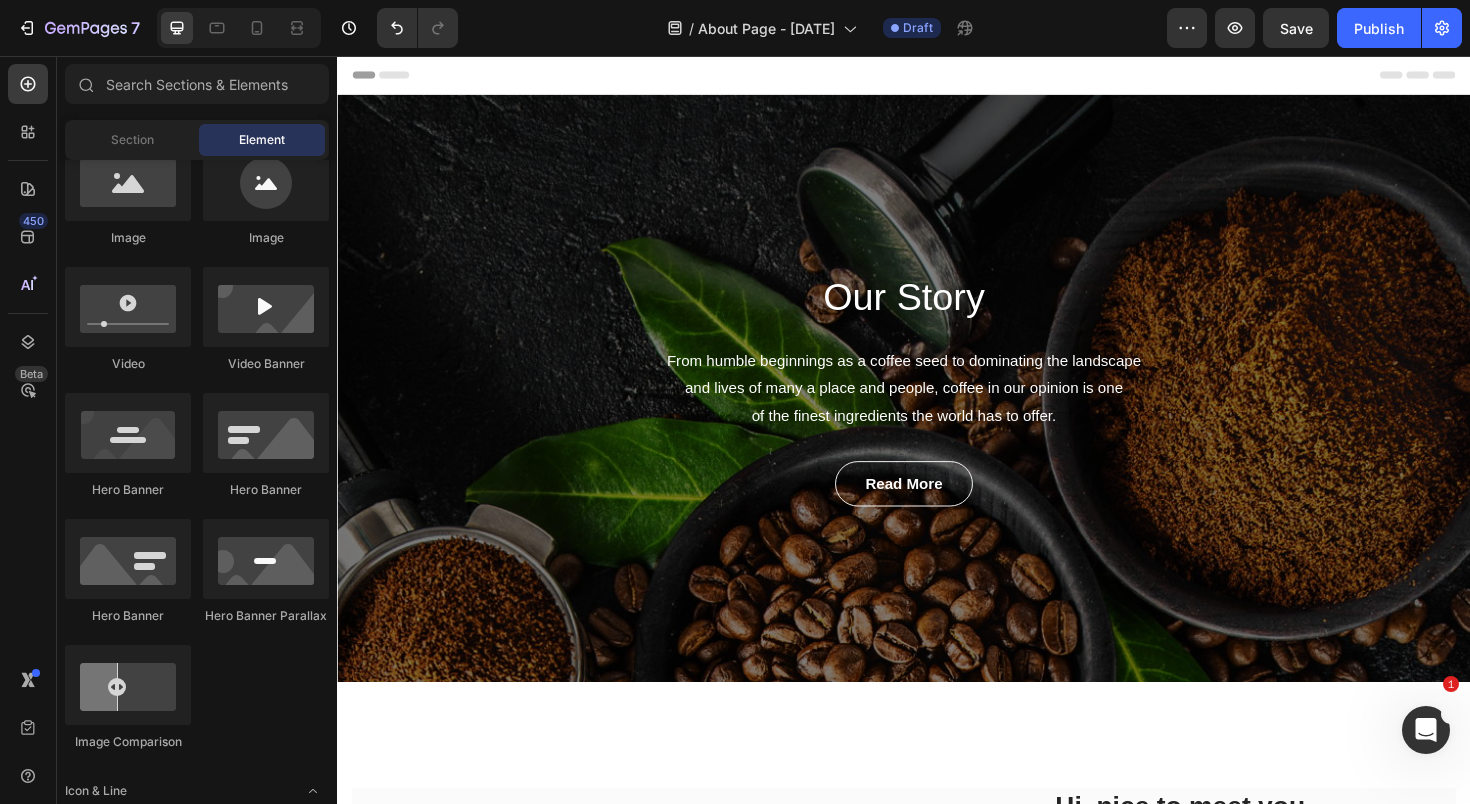 scroll, scrollTop: 0, scrollLeft: 0, axis: both 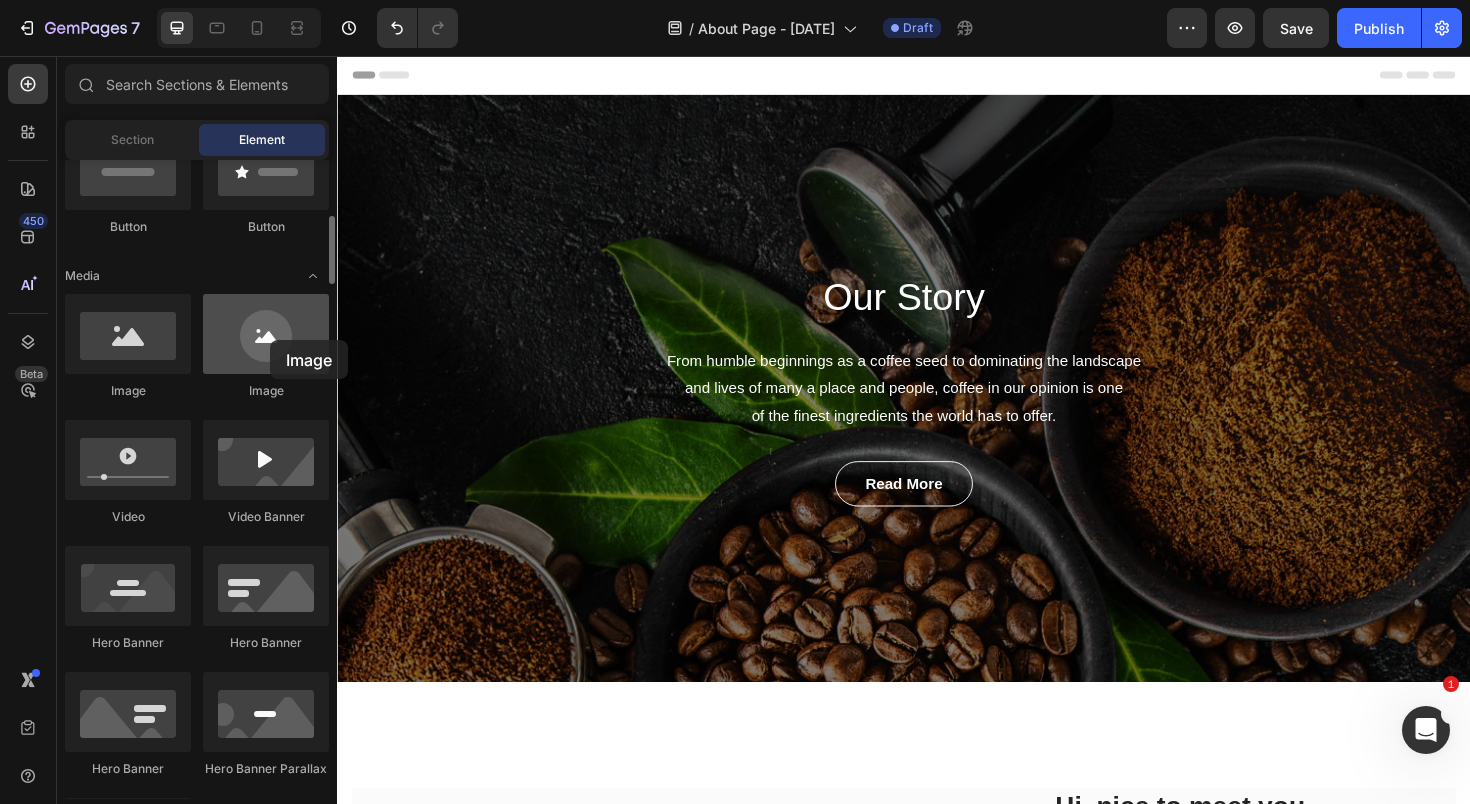 click at bounding box center [266, 334] 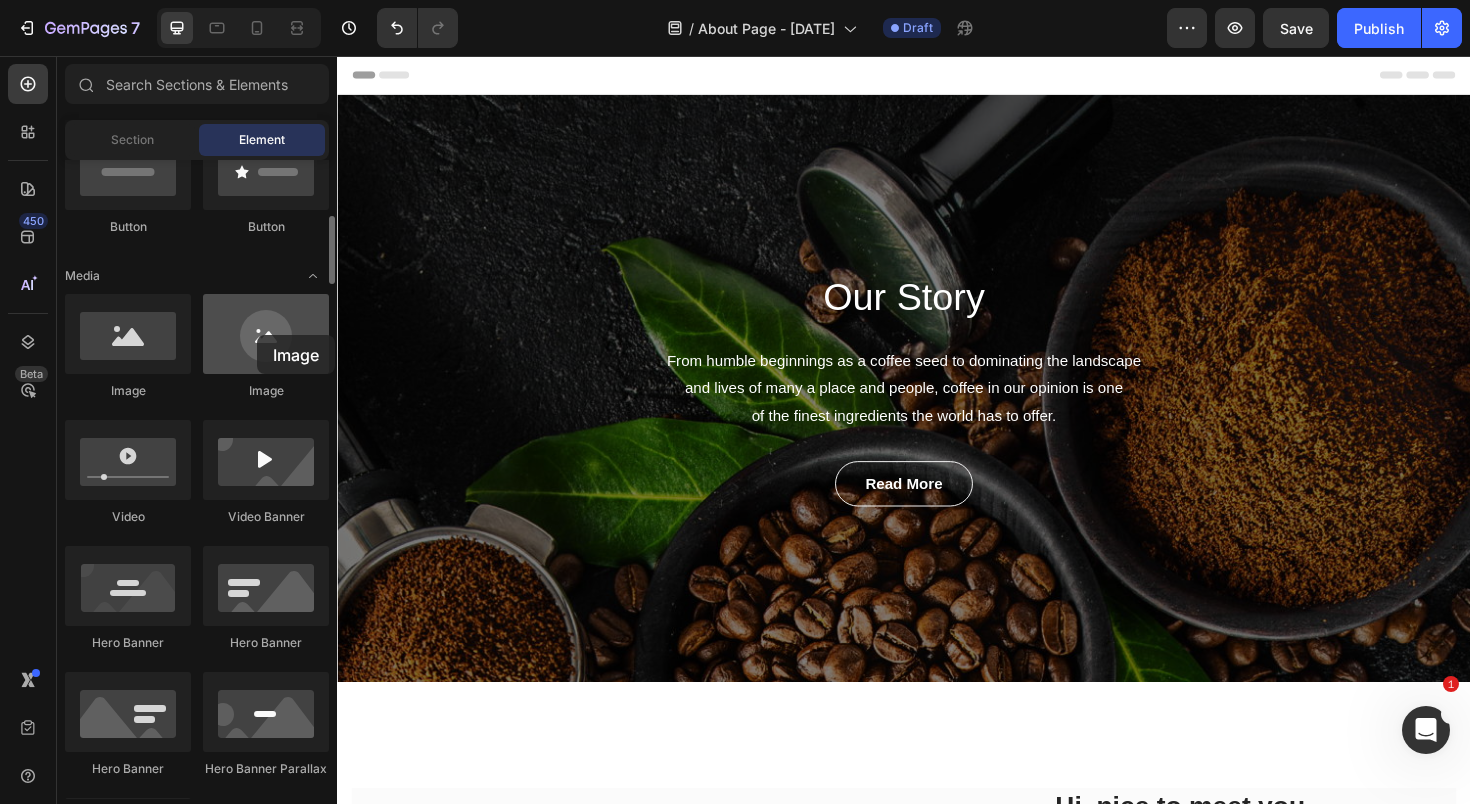 click at bounding box center [266, 334] 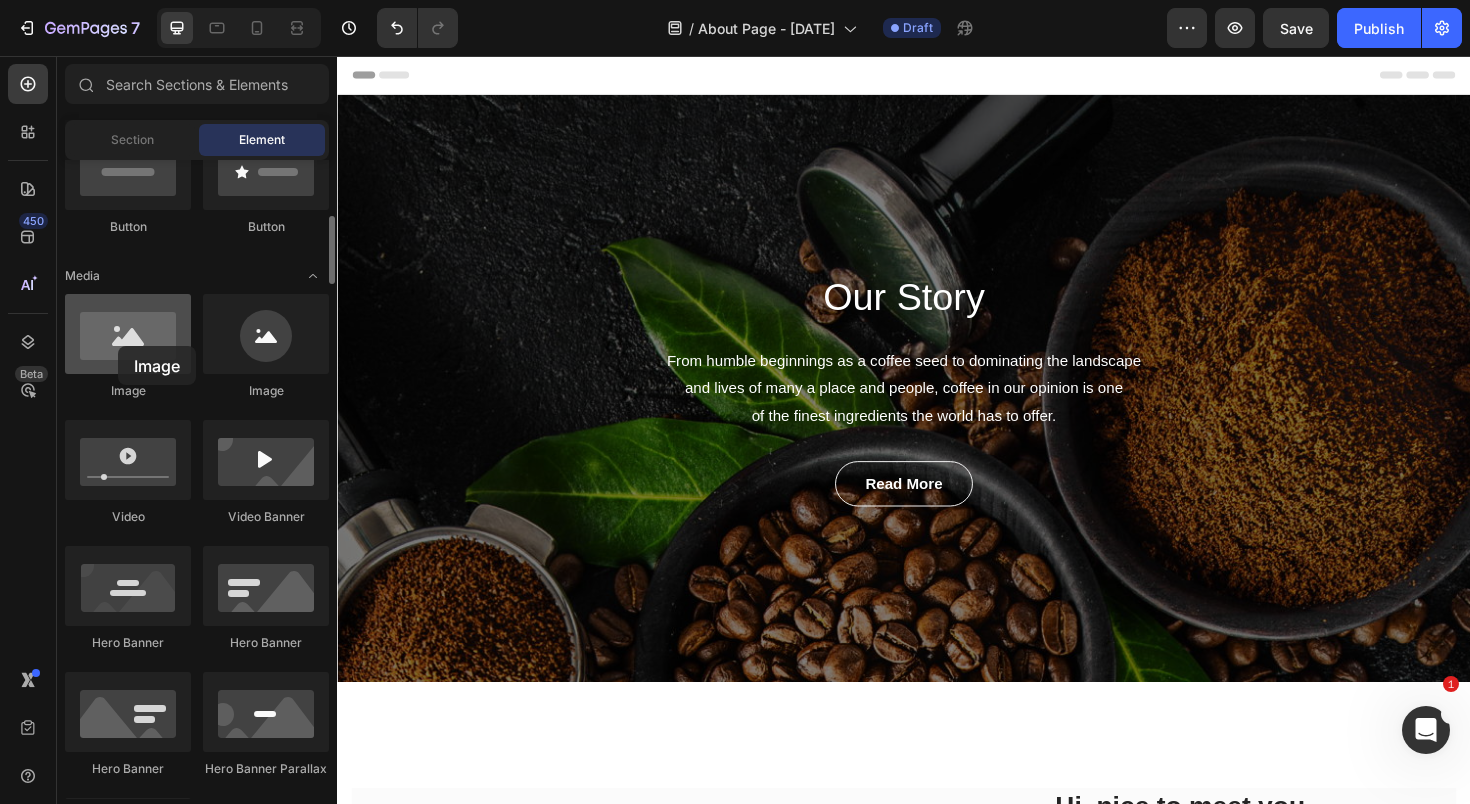 click at bounding box center (128, 334) 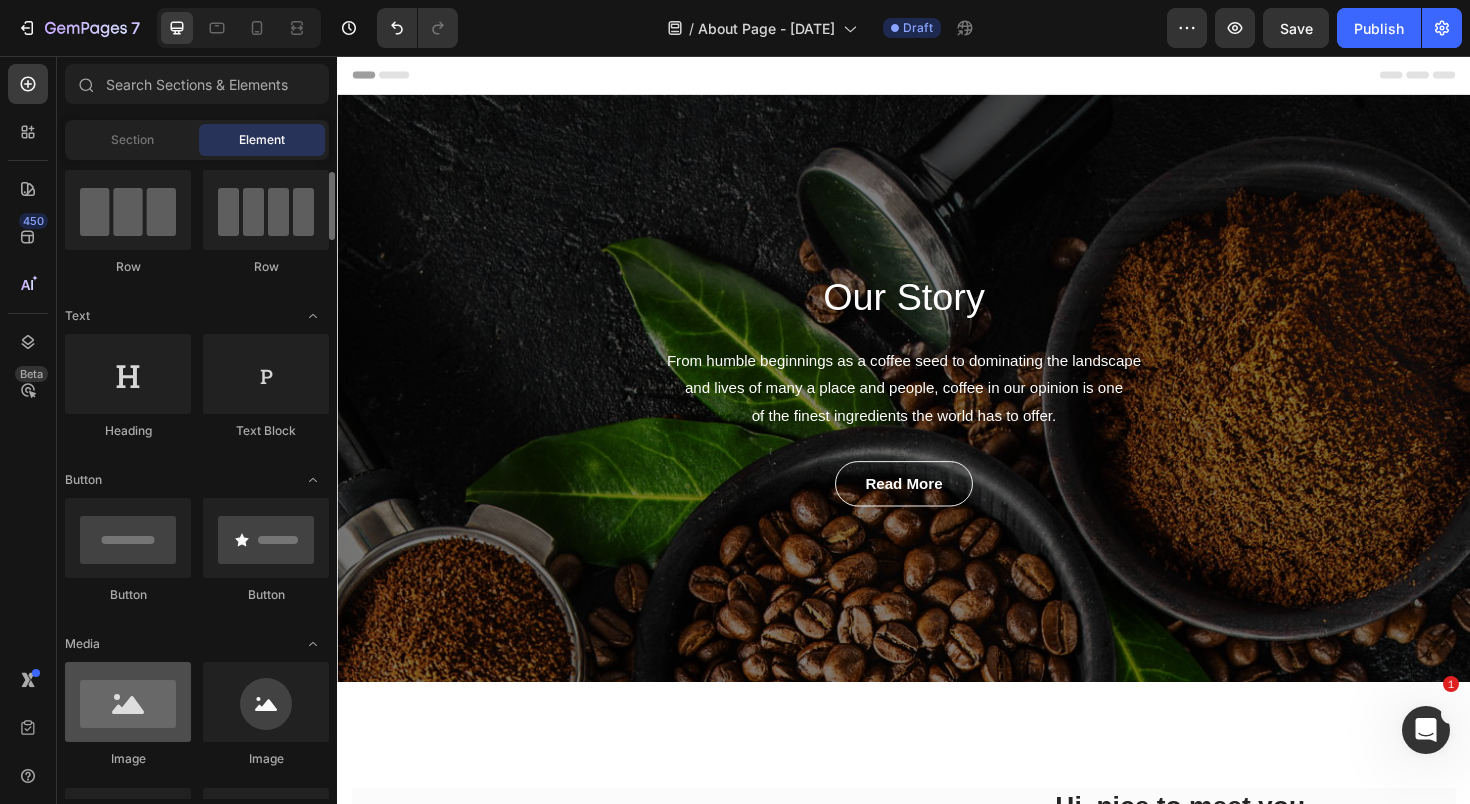 scroll, scrollTop: 155, scrollLeft: 0, axis: vertical 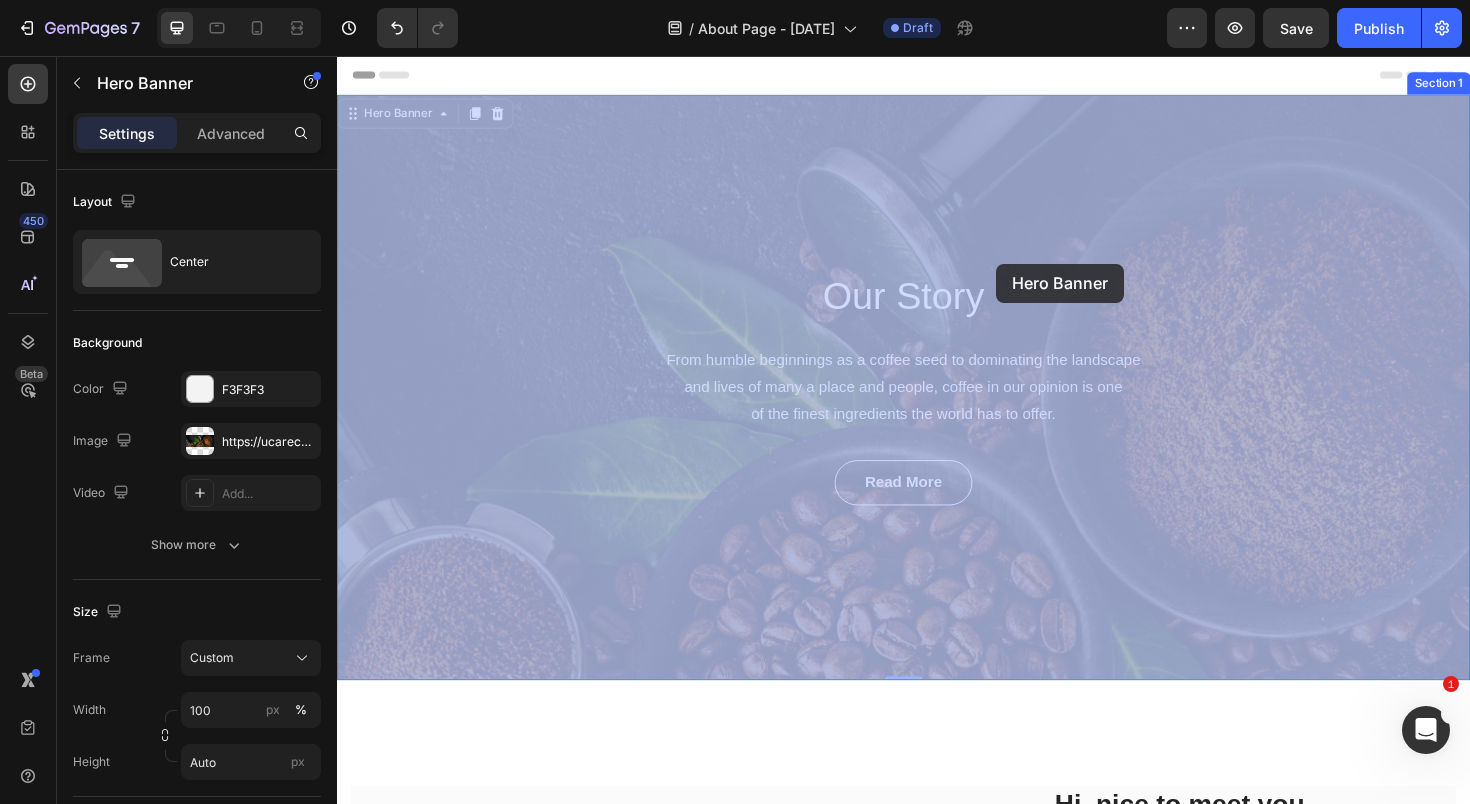 drag, startPoint x: 1365, startPoint y: 336, endPoint x: 1035, endPoint y: 276, distance: 335.4102 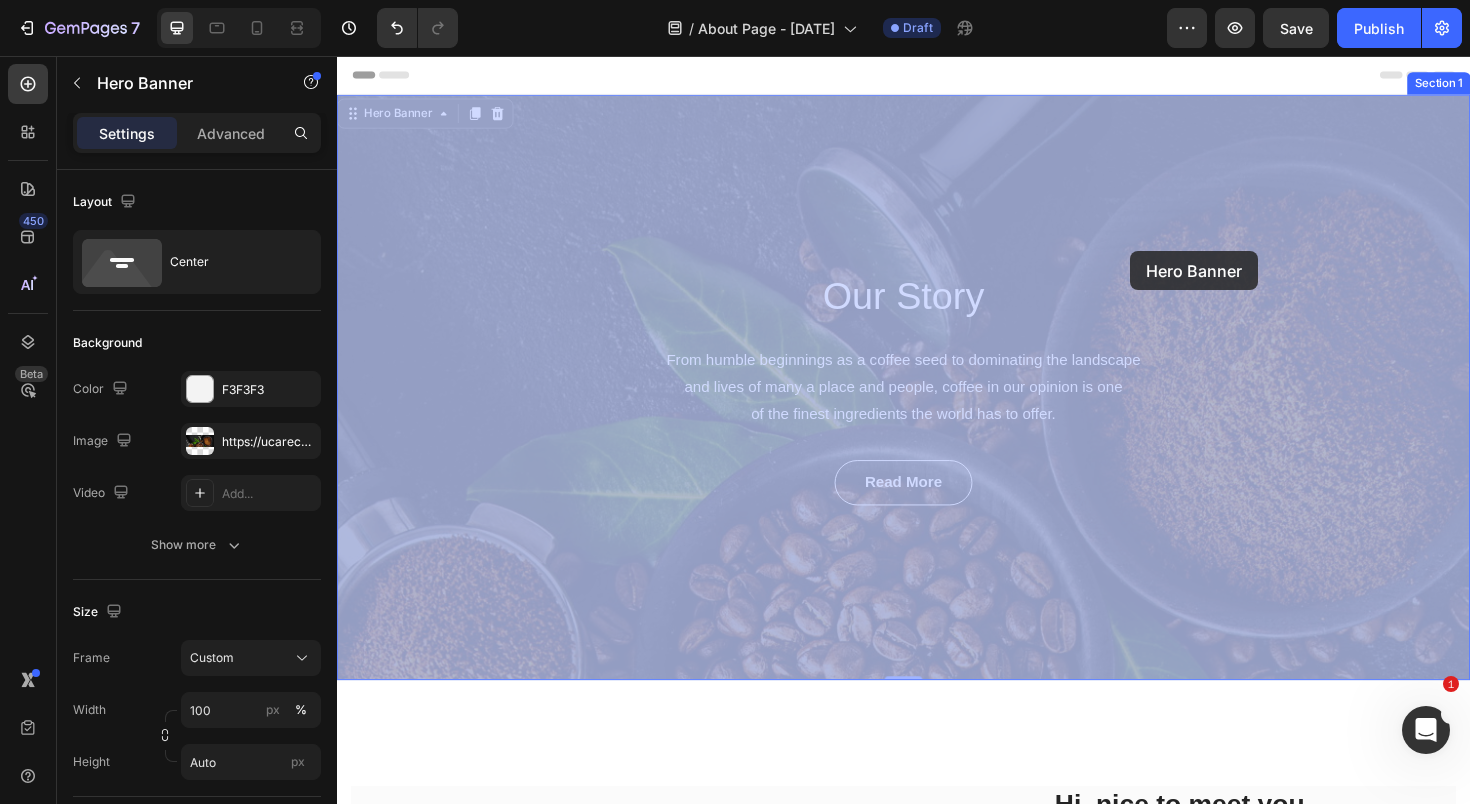 drag, startPoint x: 1309, startPoint y: 287, endPoint x: 1177, endPoint y: 263, distance: 134.16408 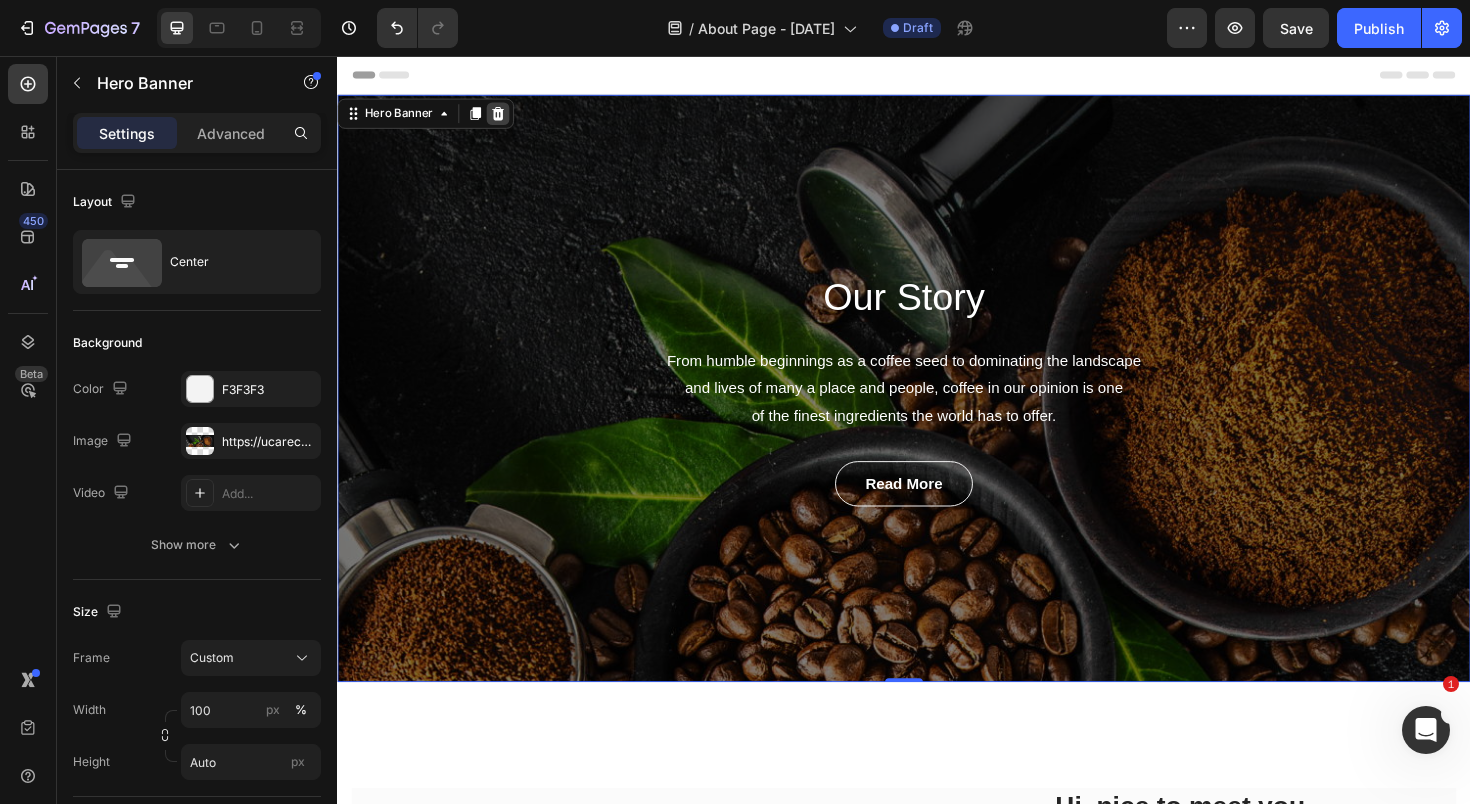click 